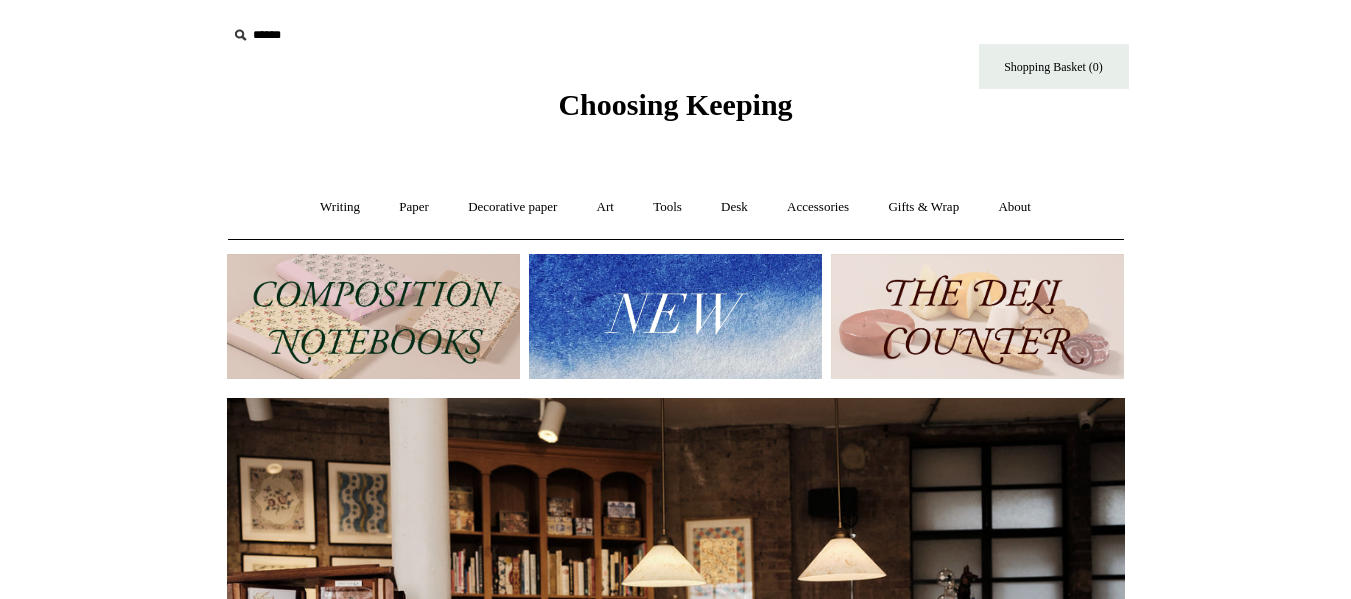 scroll, scrollTop: 358, scrollLeft: 0, axis: vertical 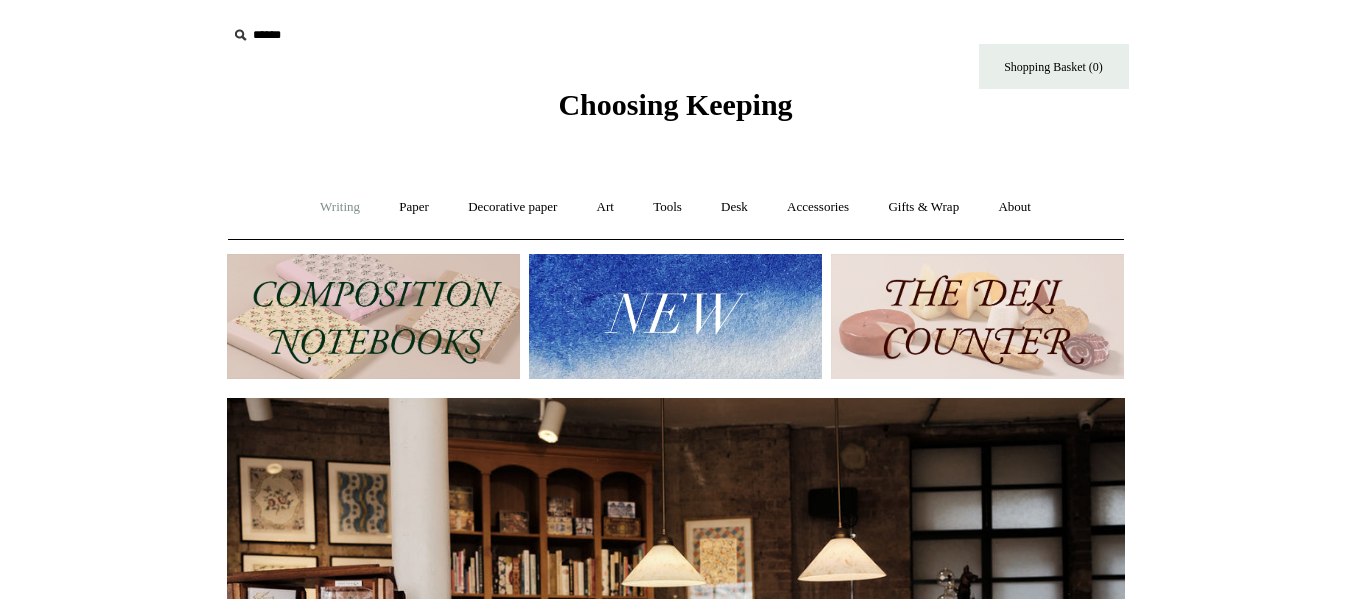 click on "Writing +" at bounding box center (340, 207) 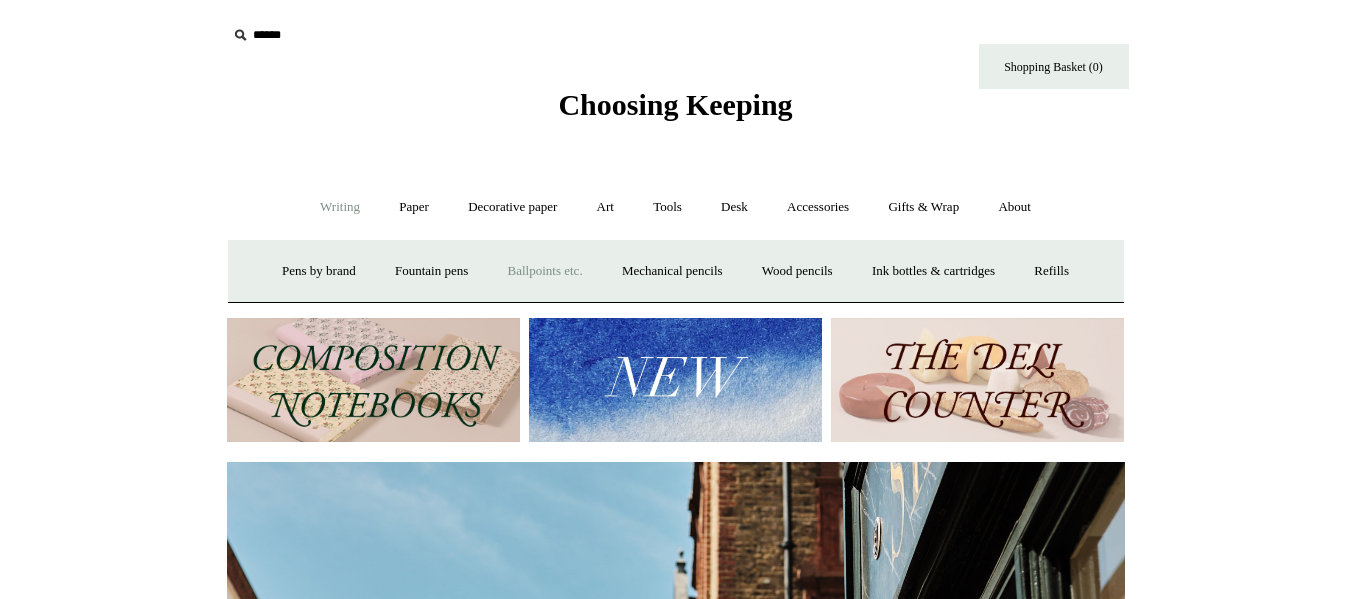 scroll, scrollTop: 0, scrollLeft: 898, axis: horizontal 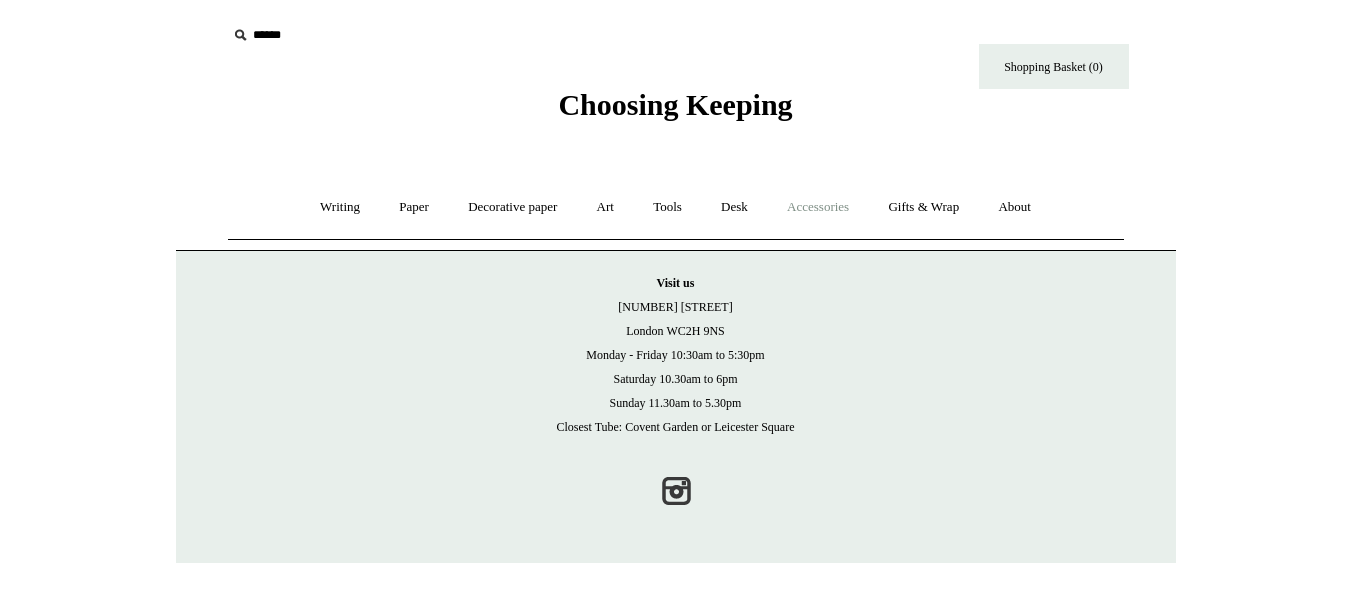 click on "Menu
Choosing Keeping
*
Shipping Information
Shopping Basket (0)
*
⤺
+ +" at bounding box center (675, 281) 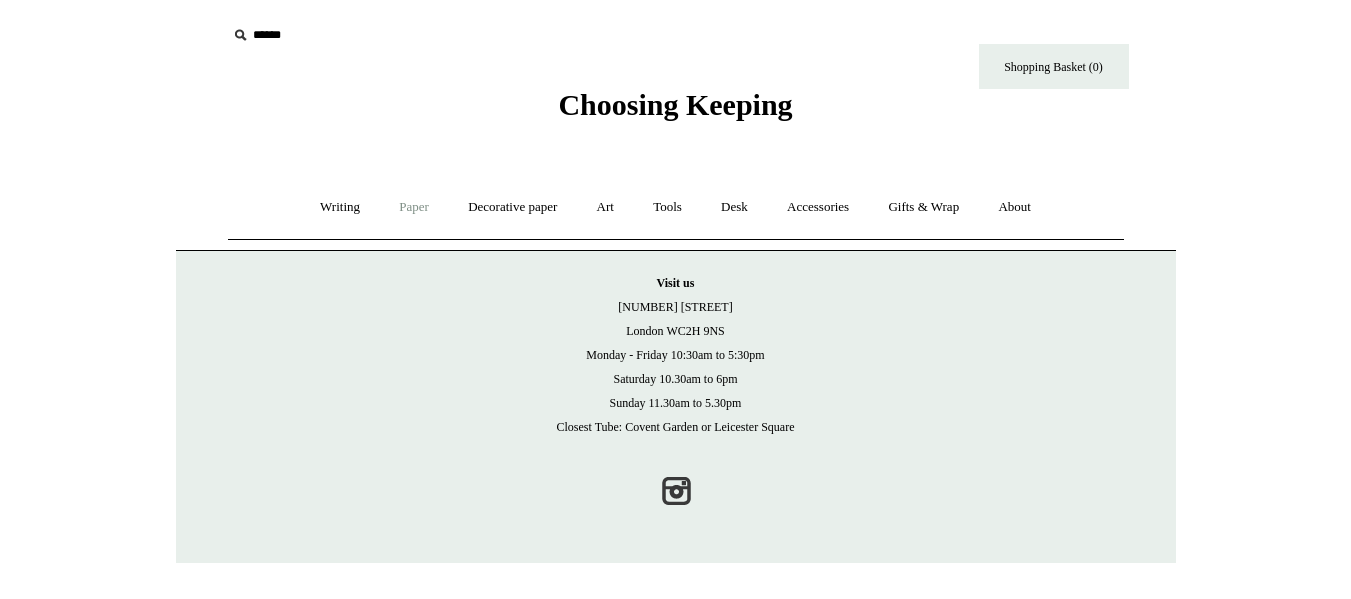 scroll, scrollTop: 0, scrollLeft: 0, axis: both 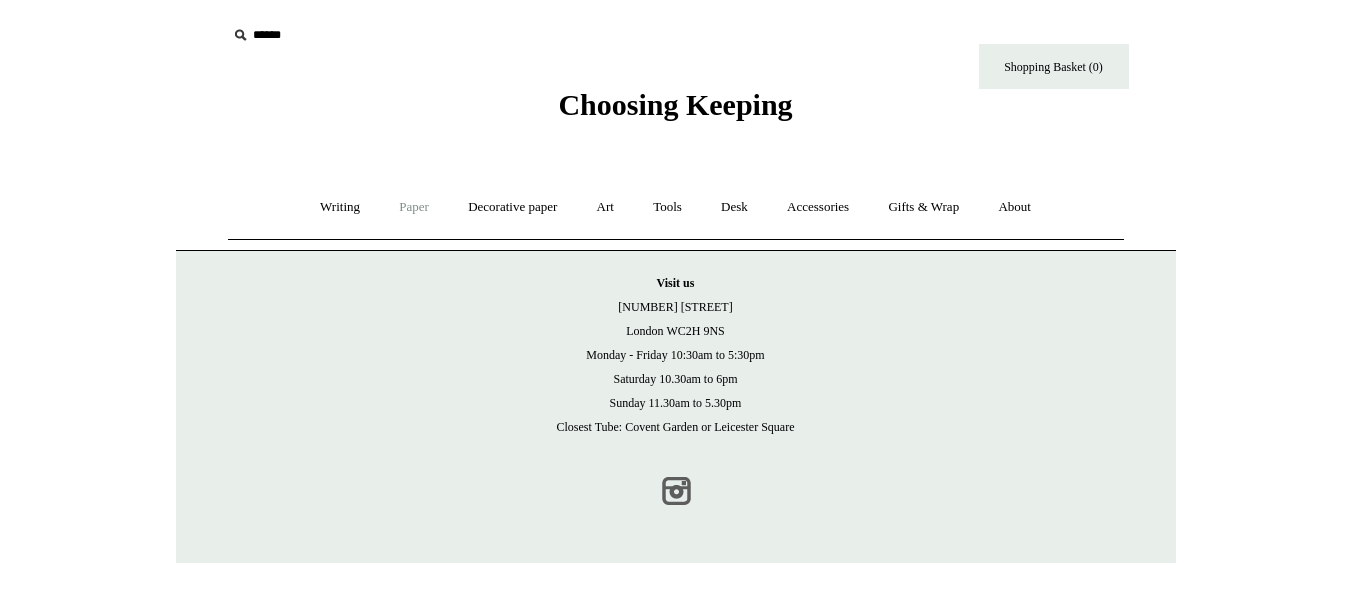 click on "Instagram" at bounding box center [676, 491] 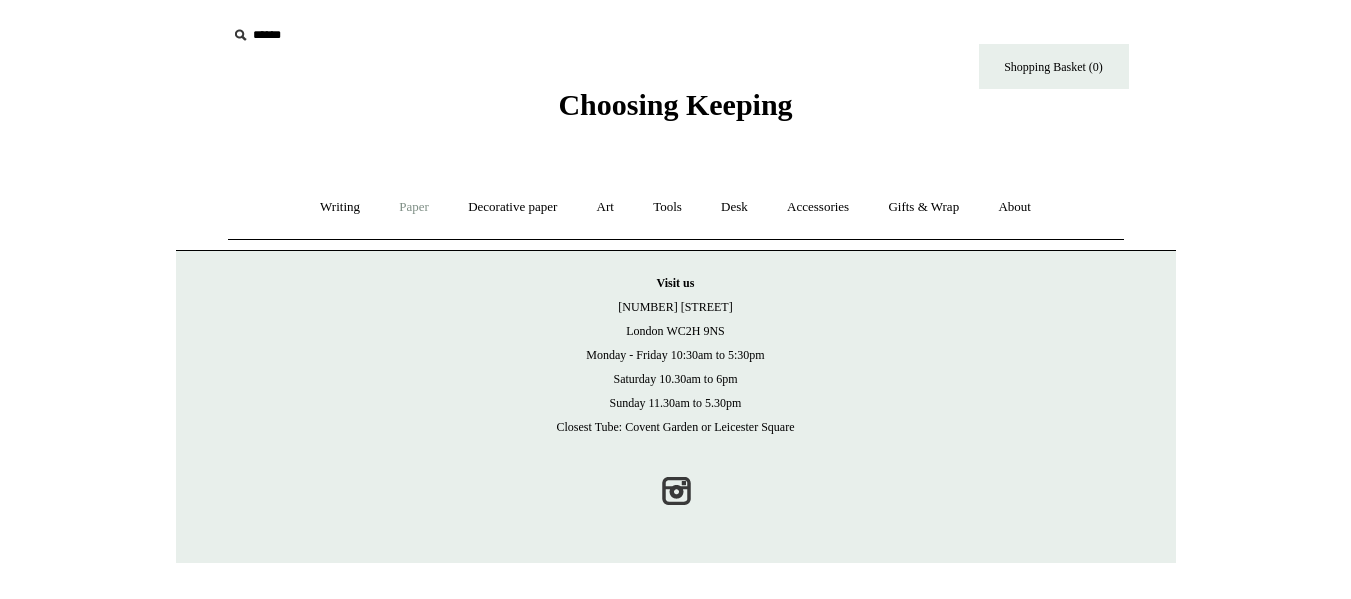 click on "Paper +" at bounding box center [414, 207] 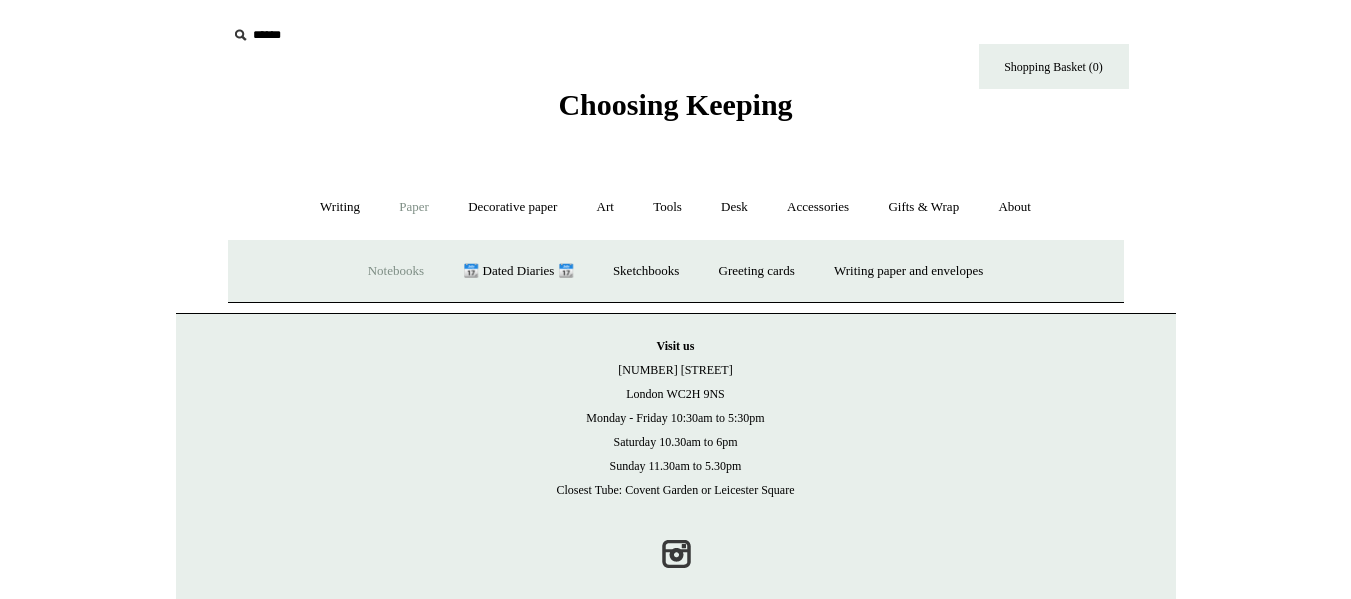 click on "Notebooks +" at bounding box center [396, 271] 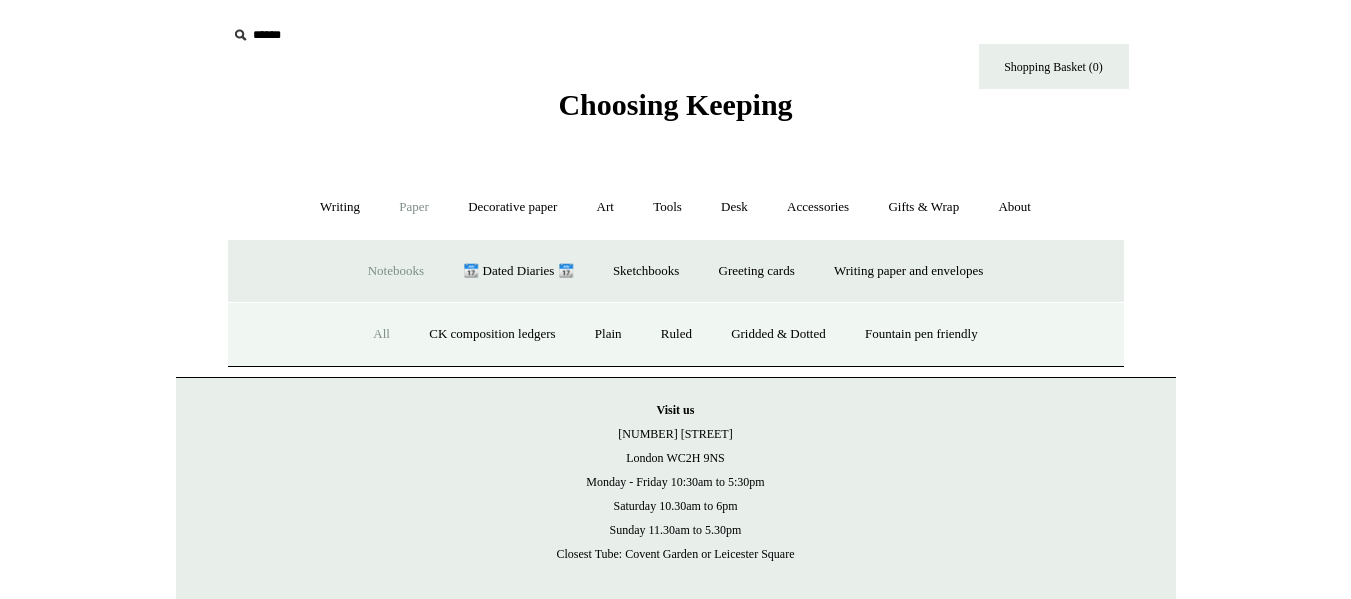 click on "All" at bounding box center [381, 334] 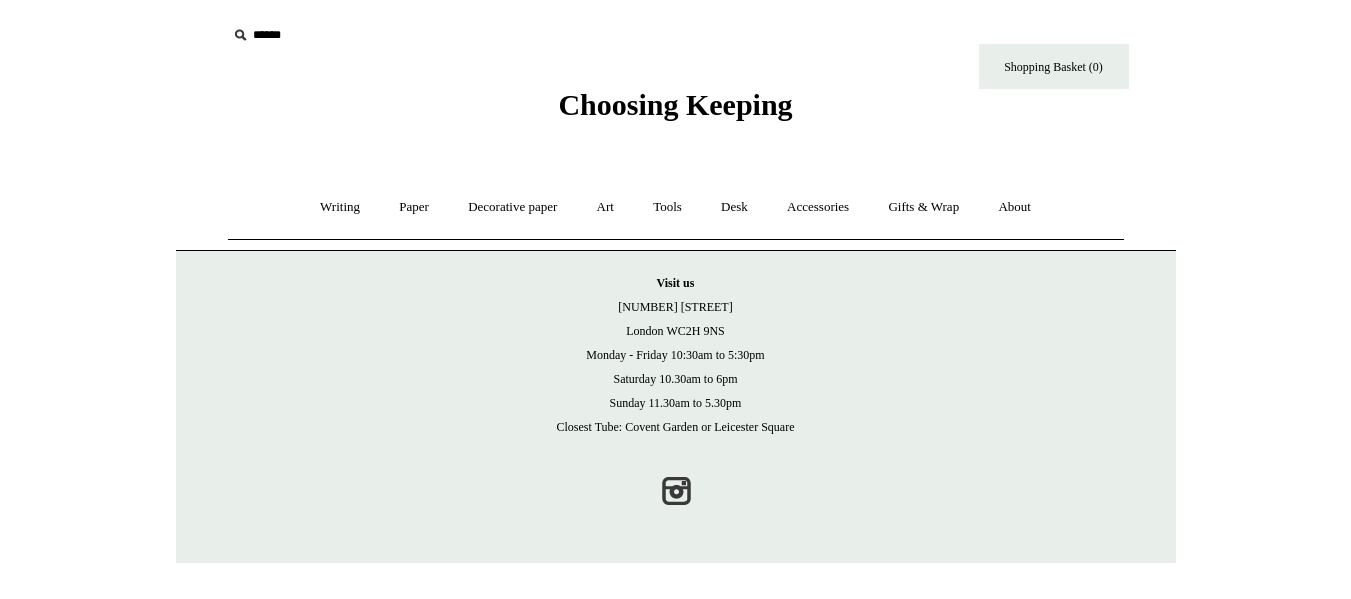 scroll, scrollTop: 0, scrollLeft: 0, axis: both 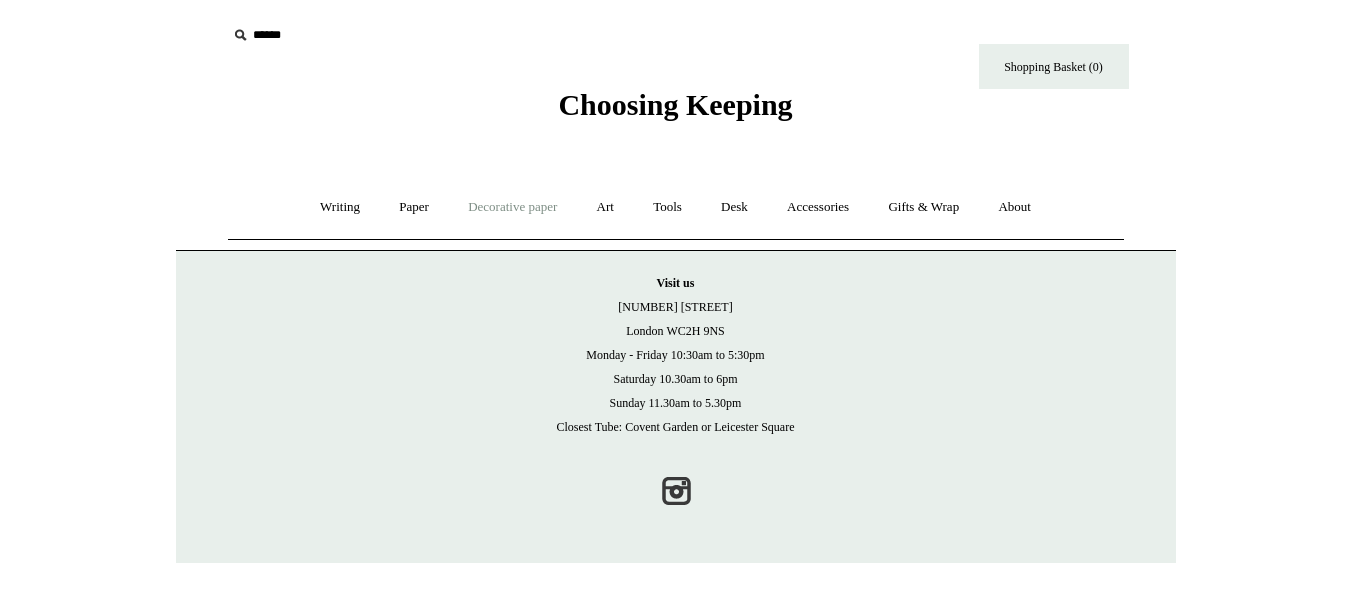 click on "Decorative paper +" at bounding box center (512, 207) 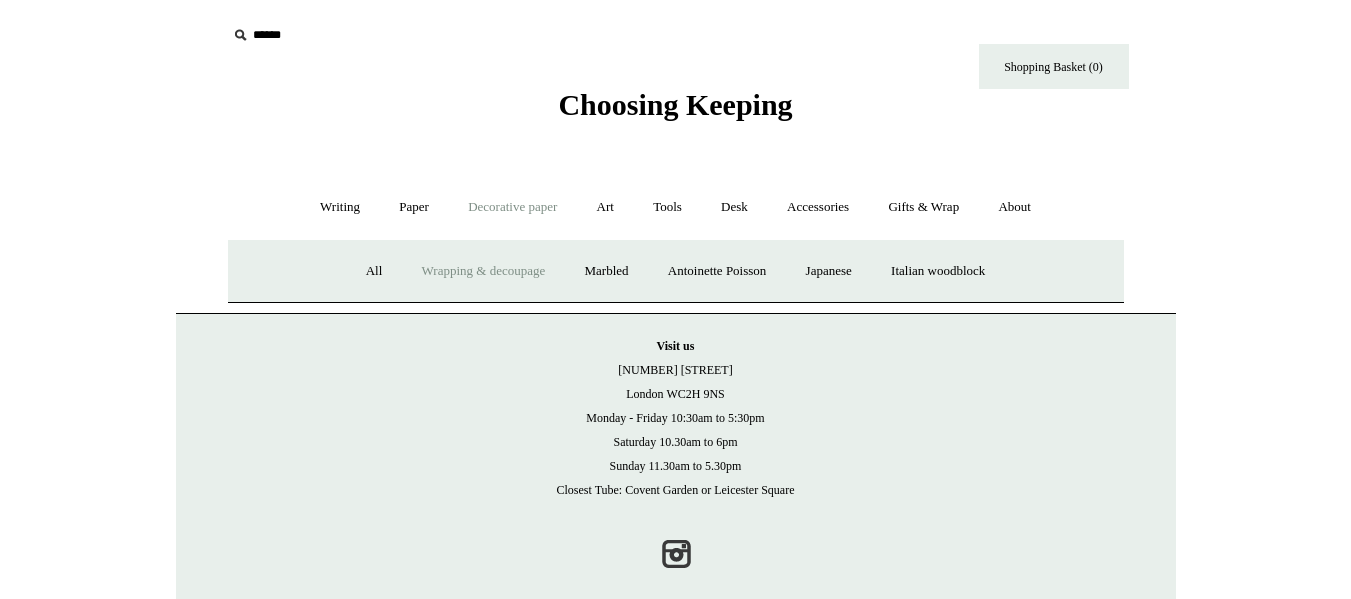 click on "Wrapping & decoupage" at bounding box center (484, 271) 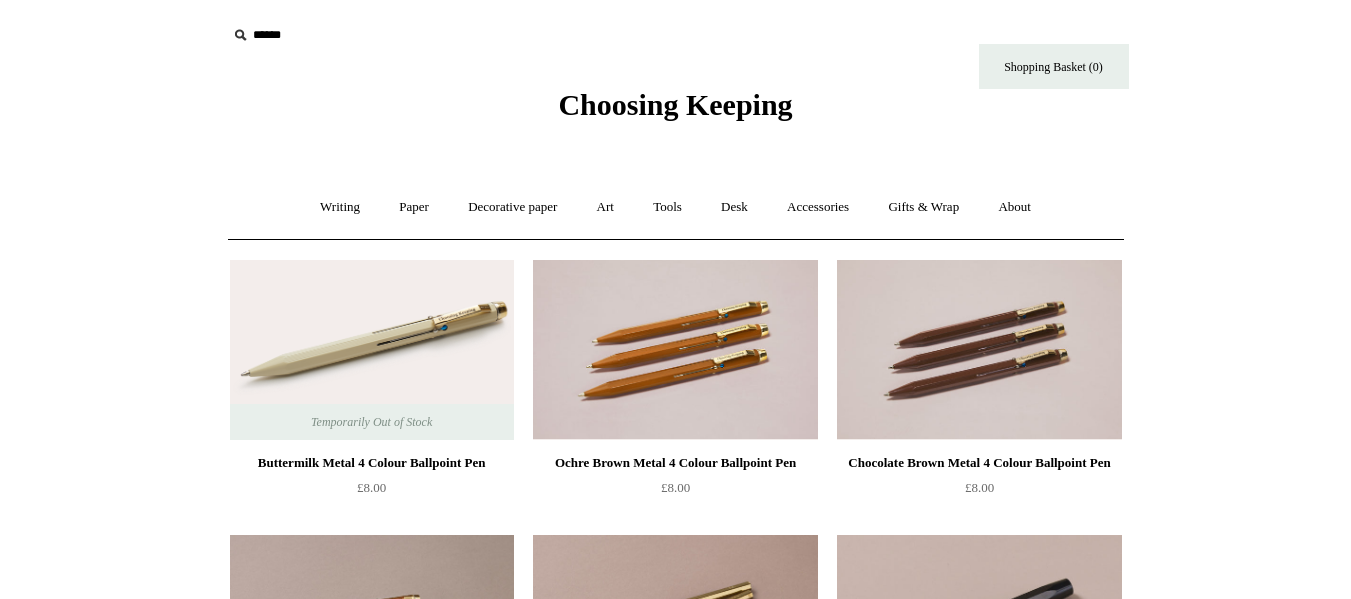drag, startPoint x: 1363, startPoint y: 31, endPoint x: 1353, endPoint y: 91, distance: 60.827625 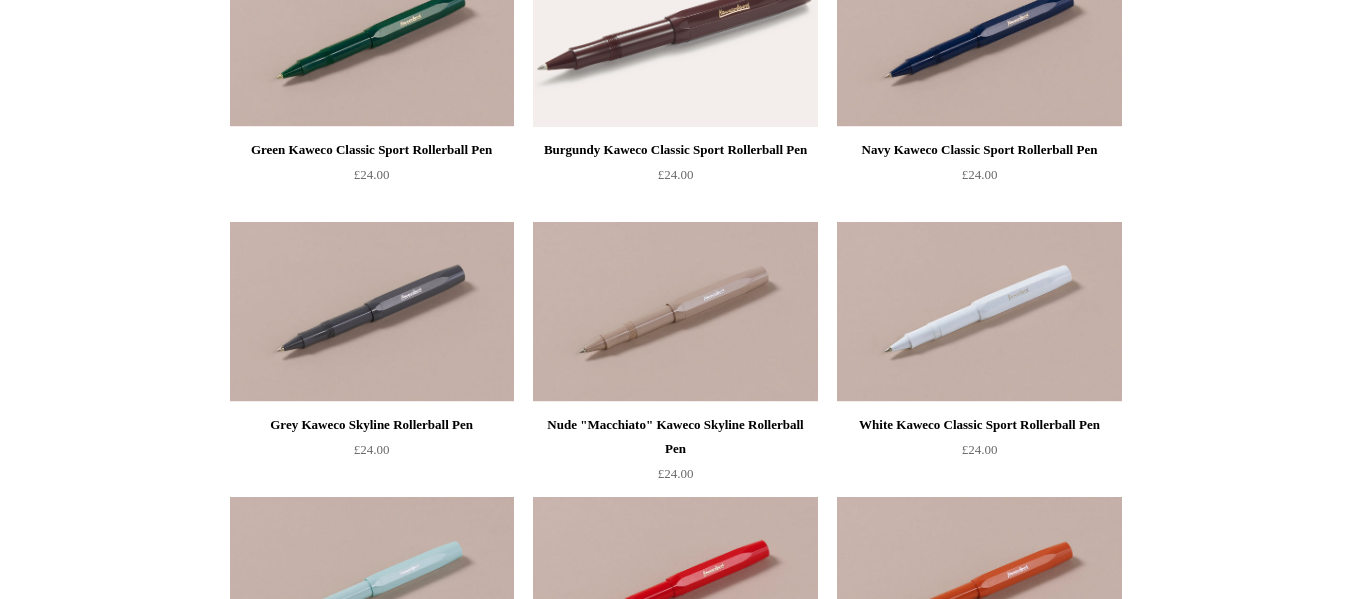 scroll, scrollTop: 888, scrollLeft: 0, axis: vertical 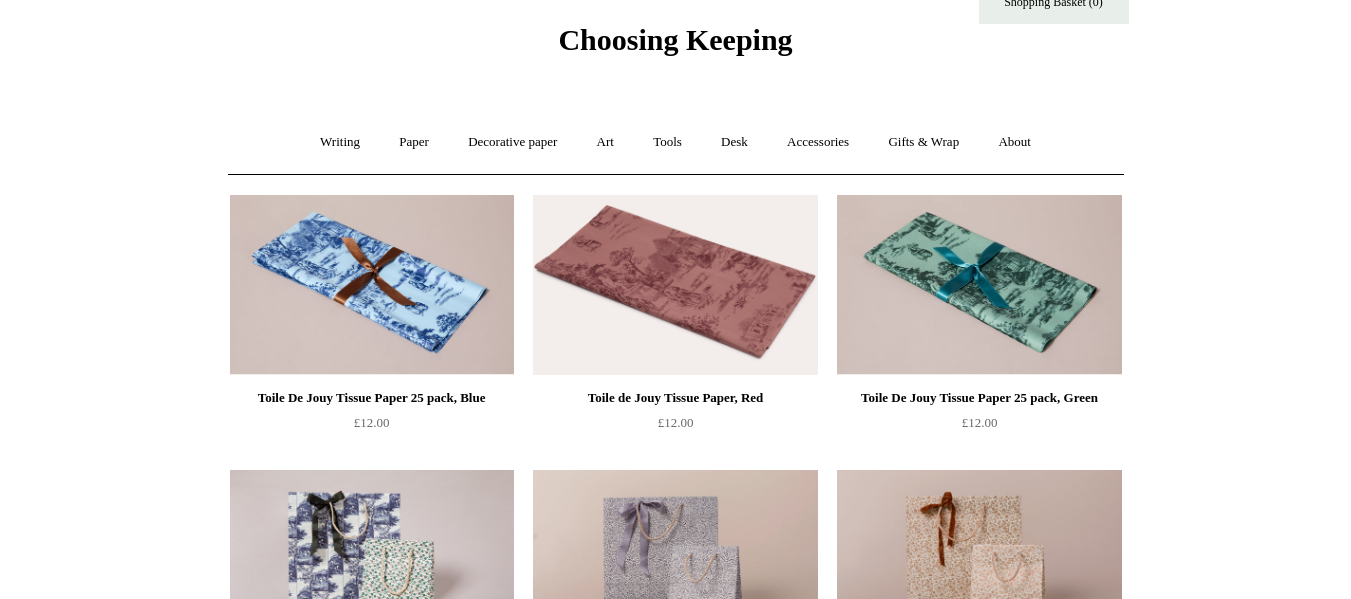 drag, startPoint x: 1365, startPoint y: 72, endPoint x: 1365, endPoint y: 24, distance: 48 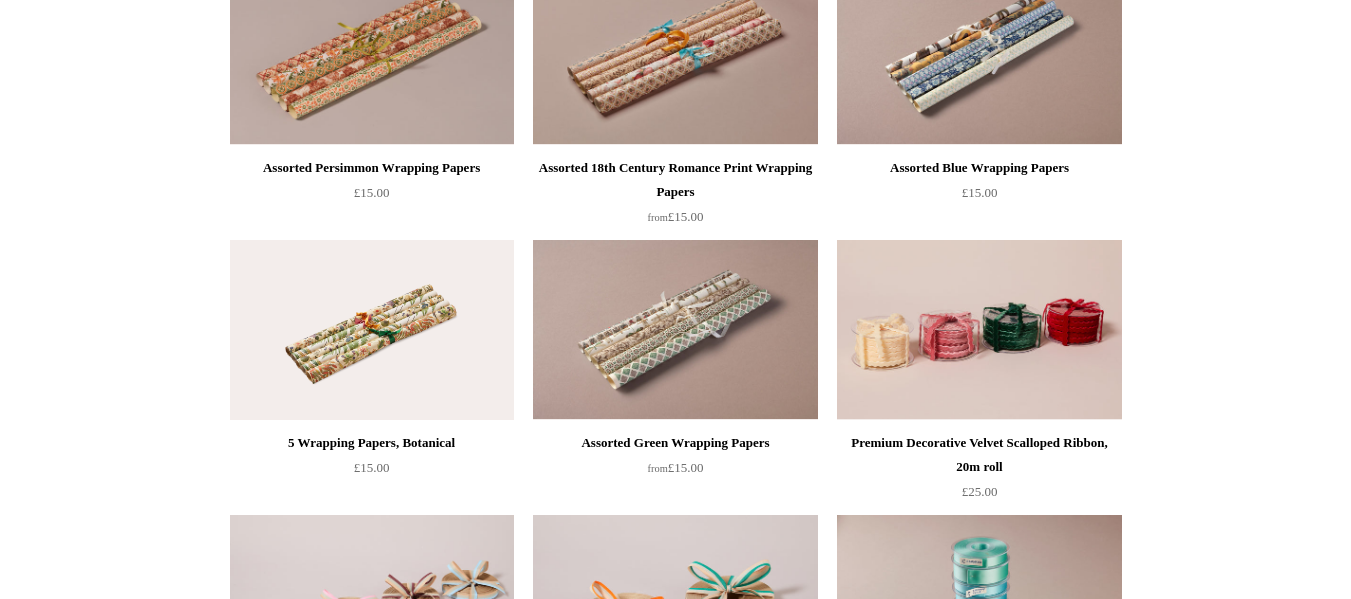 scroll, scrollTop: 0, scrollLeft: 0, axis: both 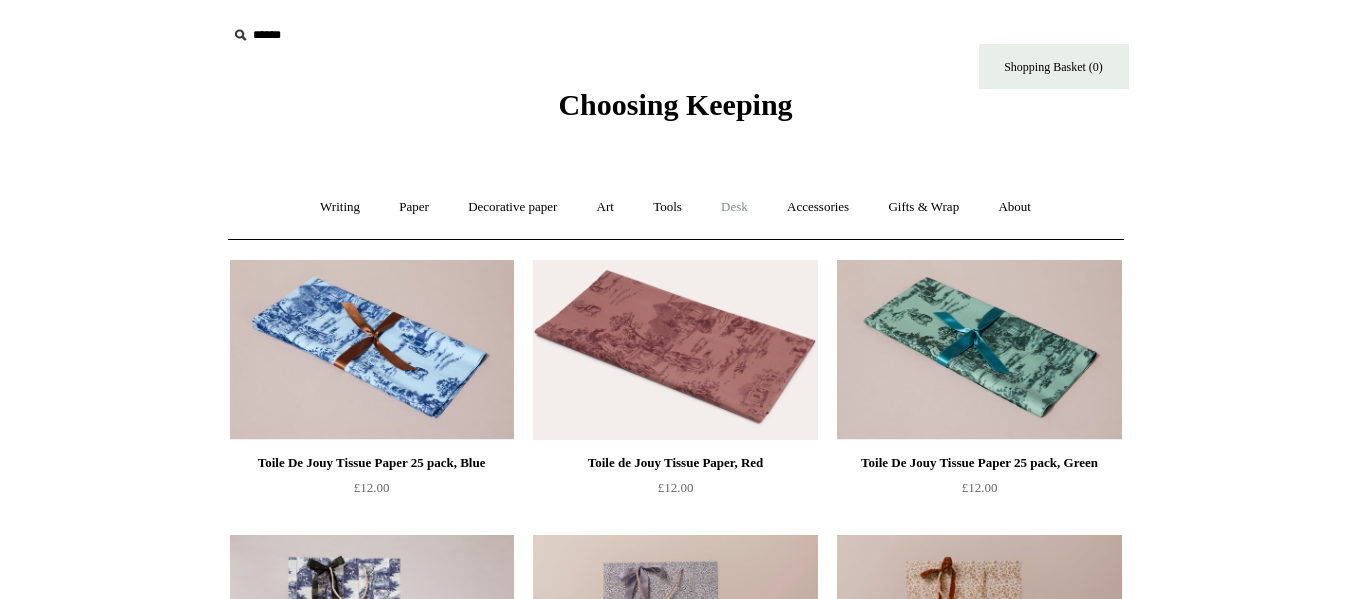 click on "Desk +" at bounding box center [734, 207] 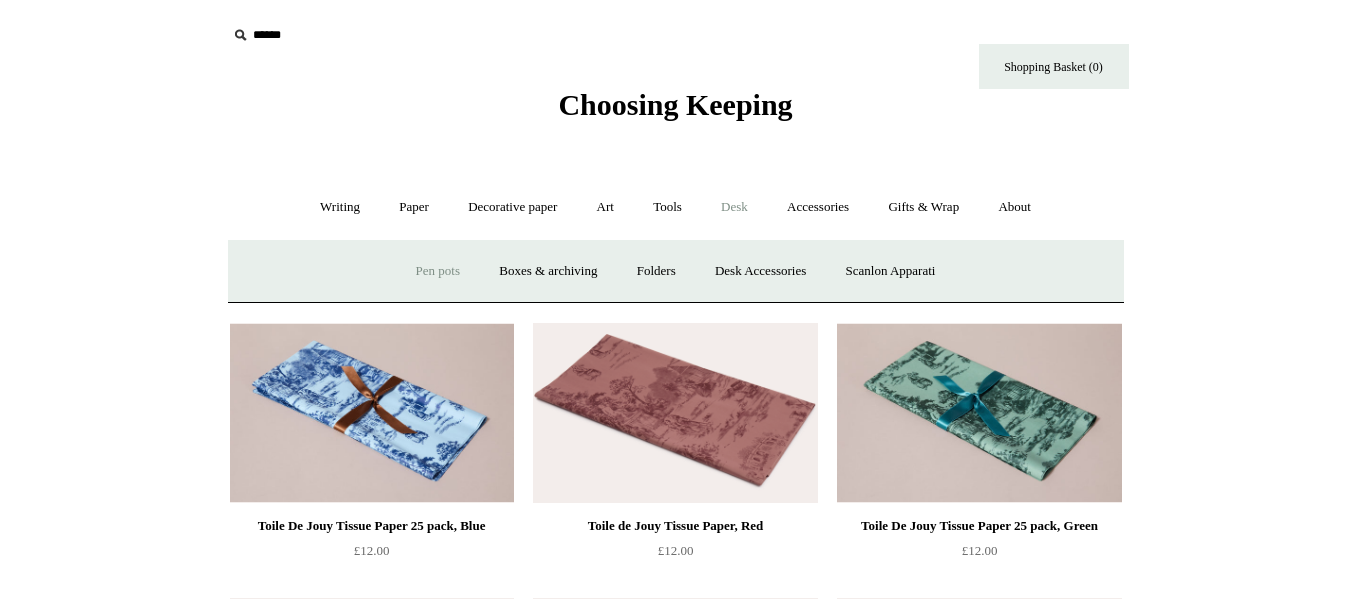 click on "Pen pots" at bounding box center (438, 271) 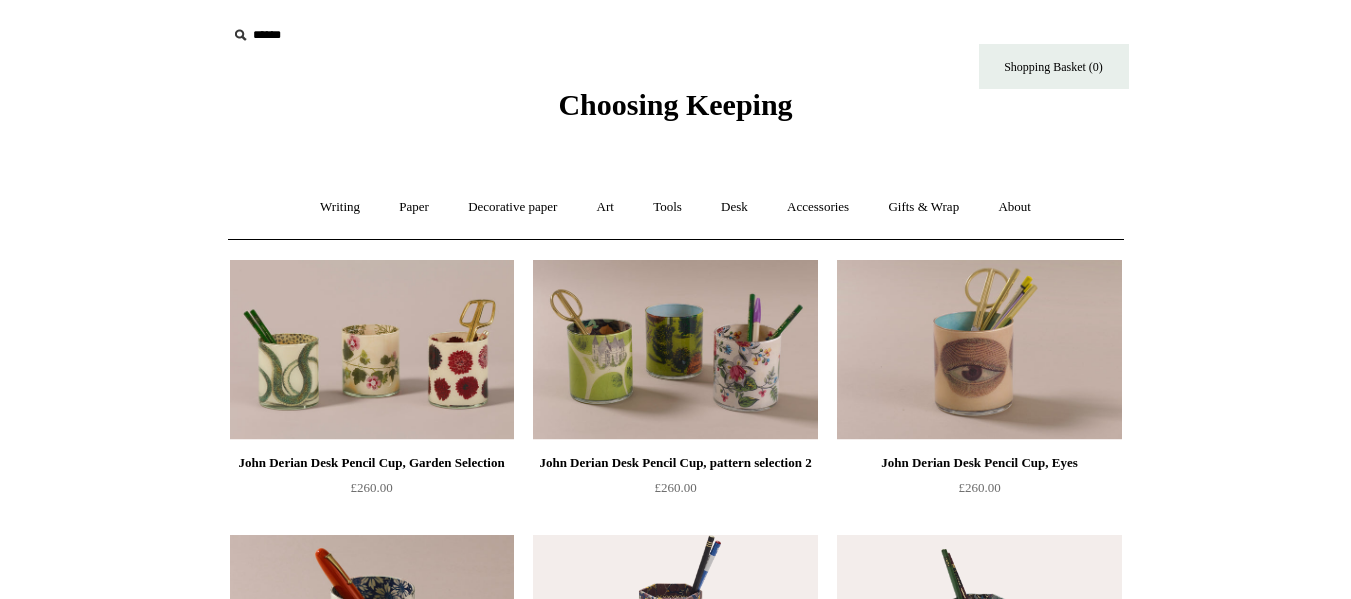 scroll, scrollTop: 0, scrollLeft: 0, axis: both 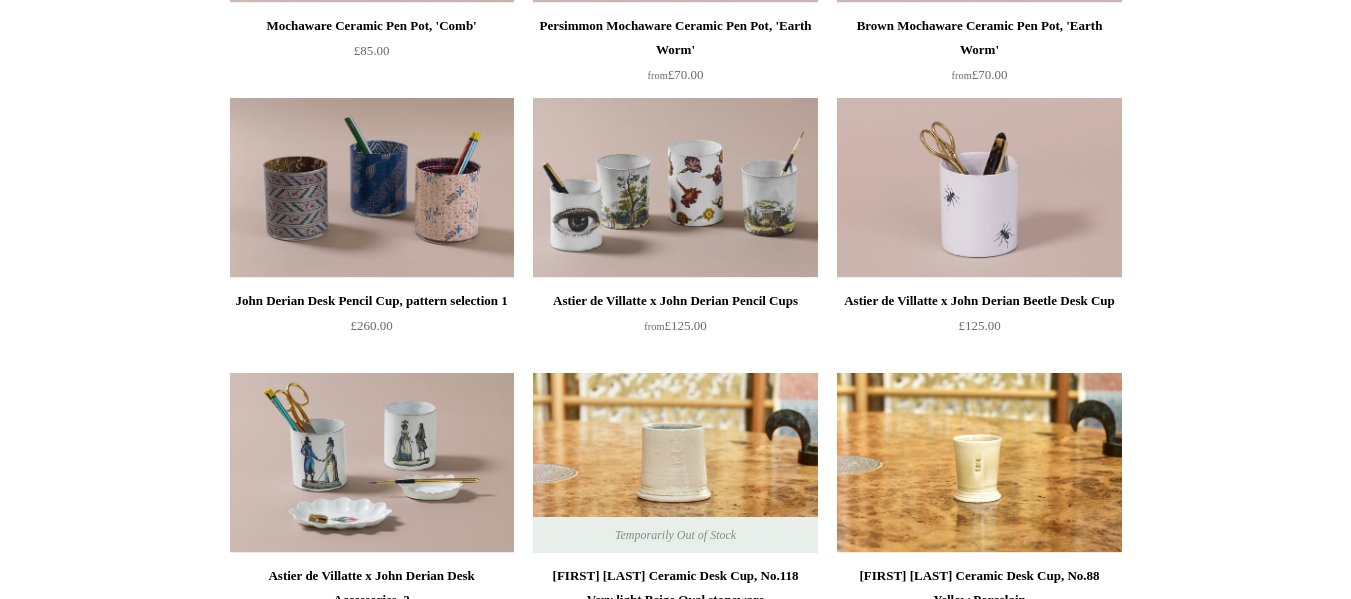 drag, startPoint x: 1365, startPoint y: 223, endPoint x: 1365, endPoint y: 377, distance: 154 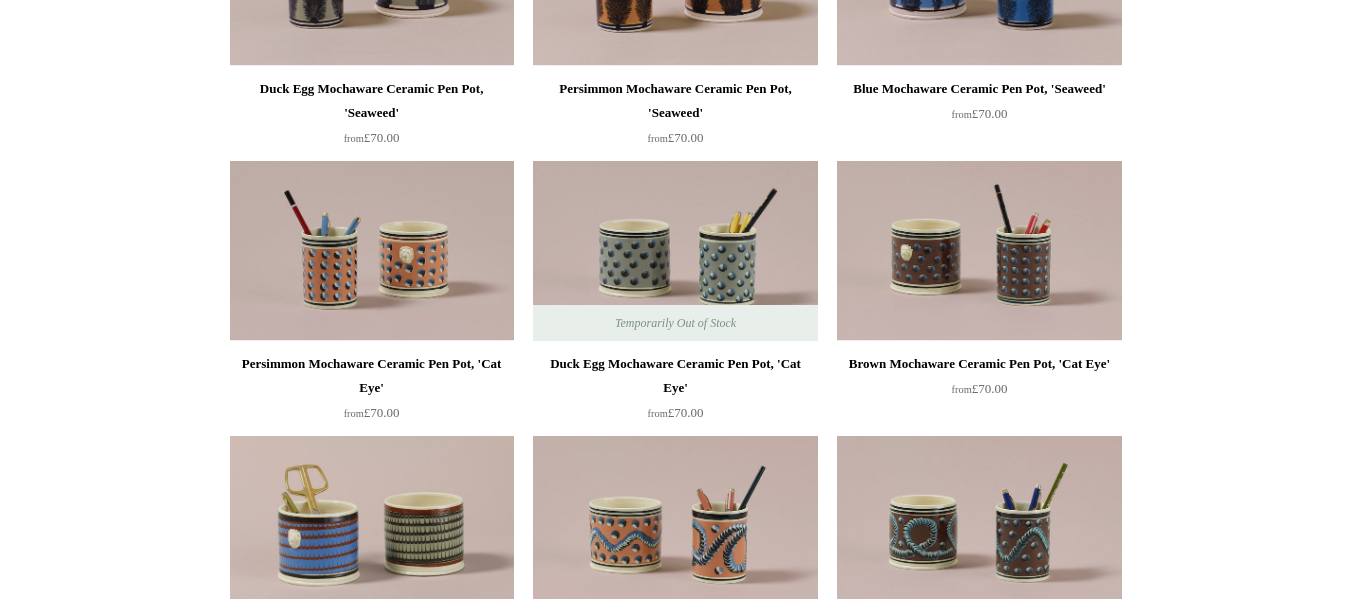 scroll, scrollTop: 0, scrollLeft: 0, axis: both 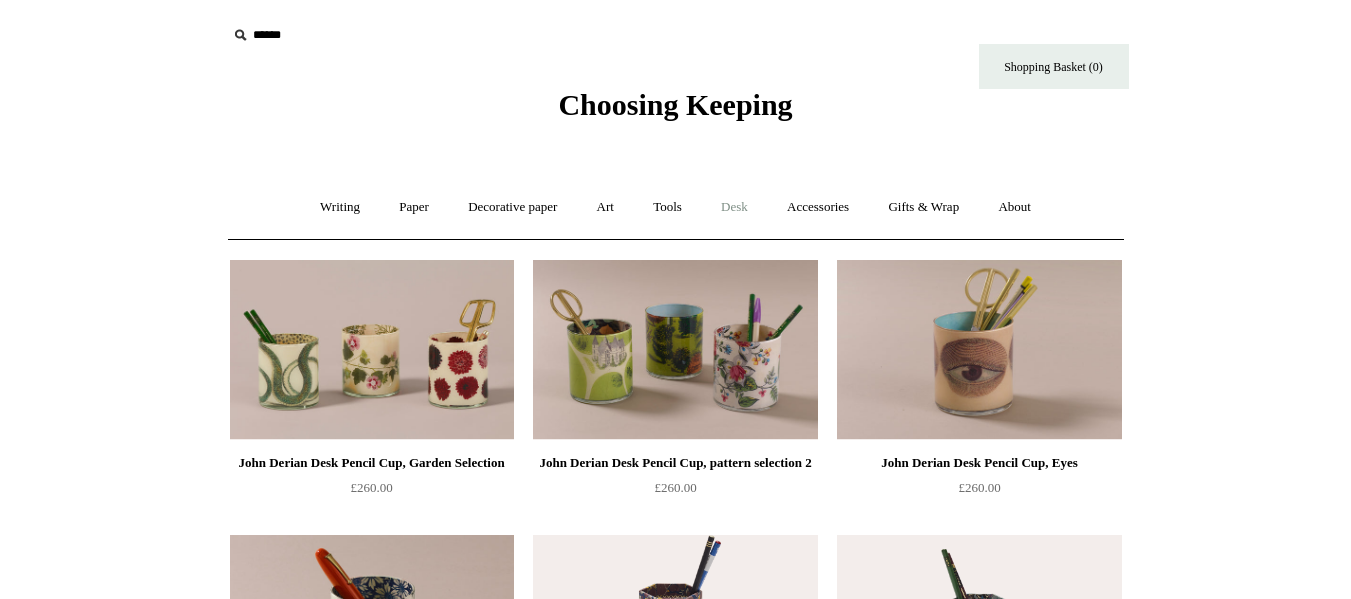 click on "Desk +" at bounding box center (734, 207) 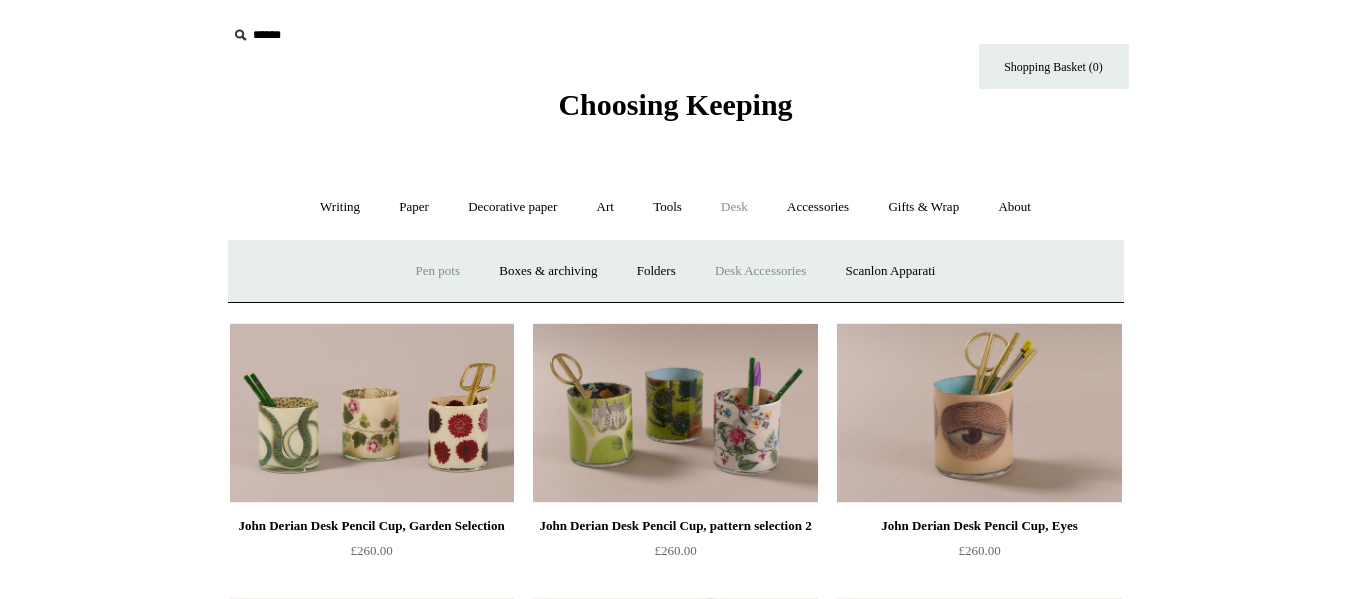 click on "Desk Accessories" at bounding box center [760, 271] 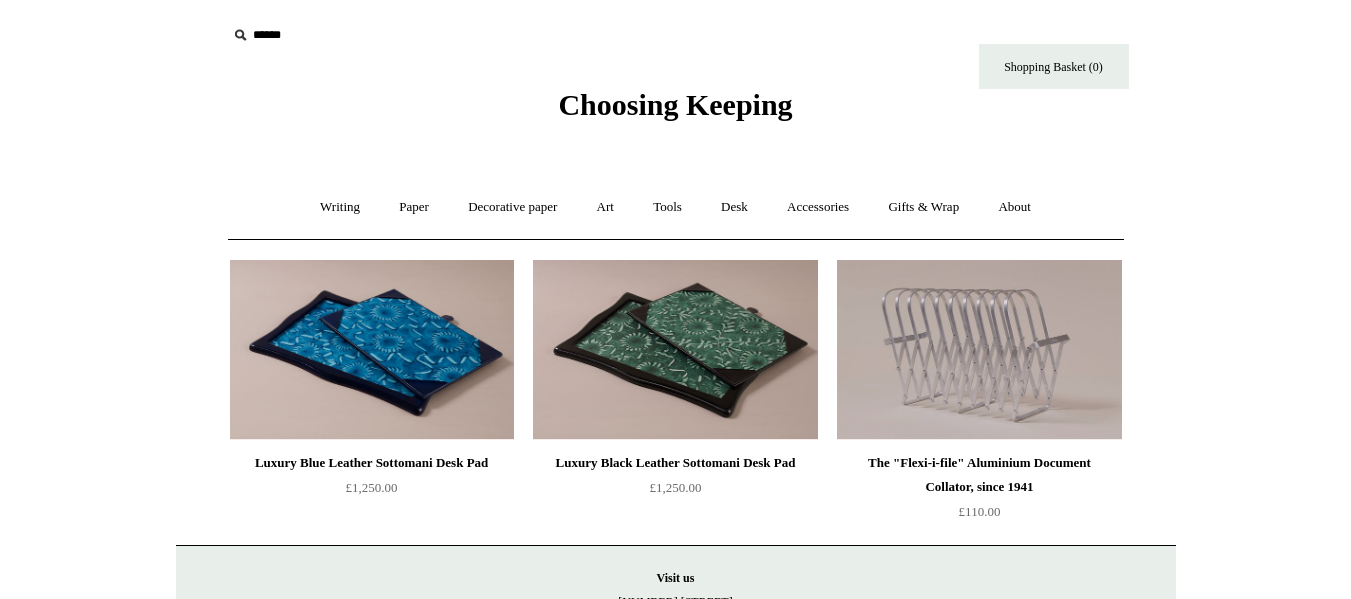 scroll, scrollTop: 0, scrollLeft: 0, axis: both 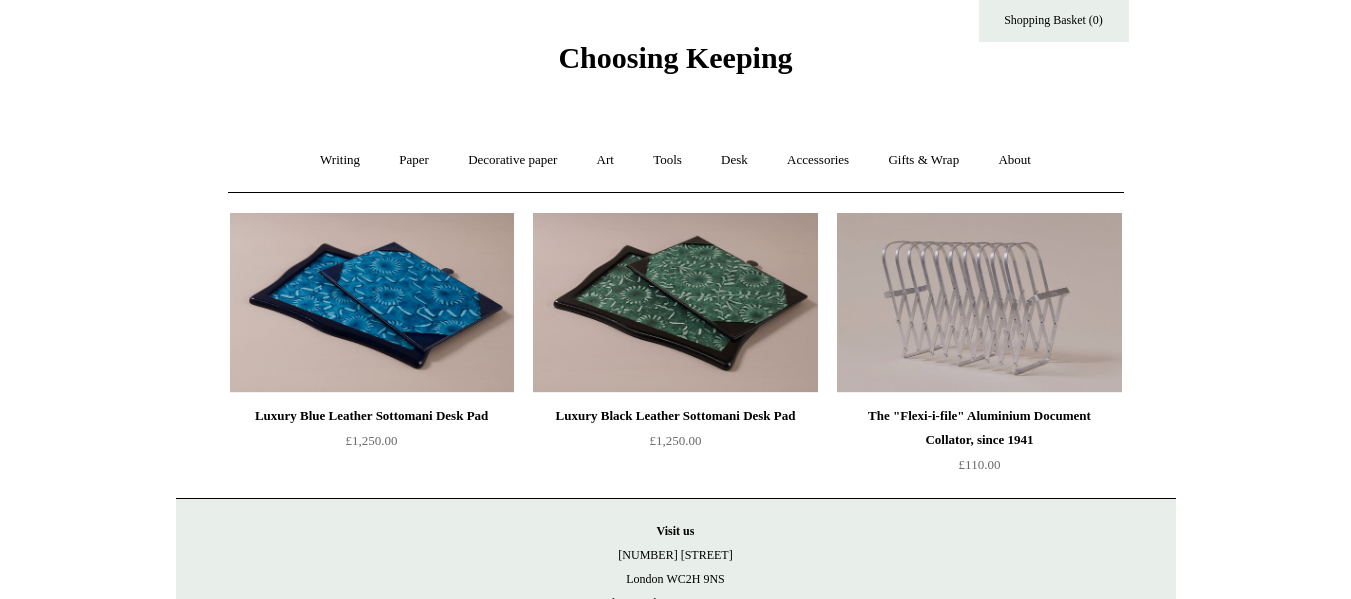 drag, startPoint x: 0, startPoint y: 0, endPoint x: 1360, endPoint y: 118, distance: 1365.1095 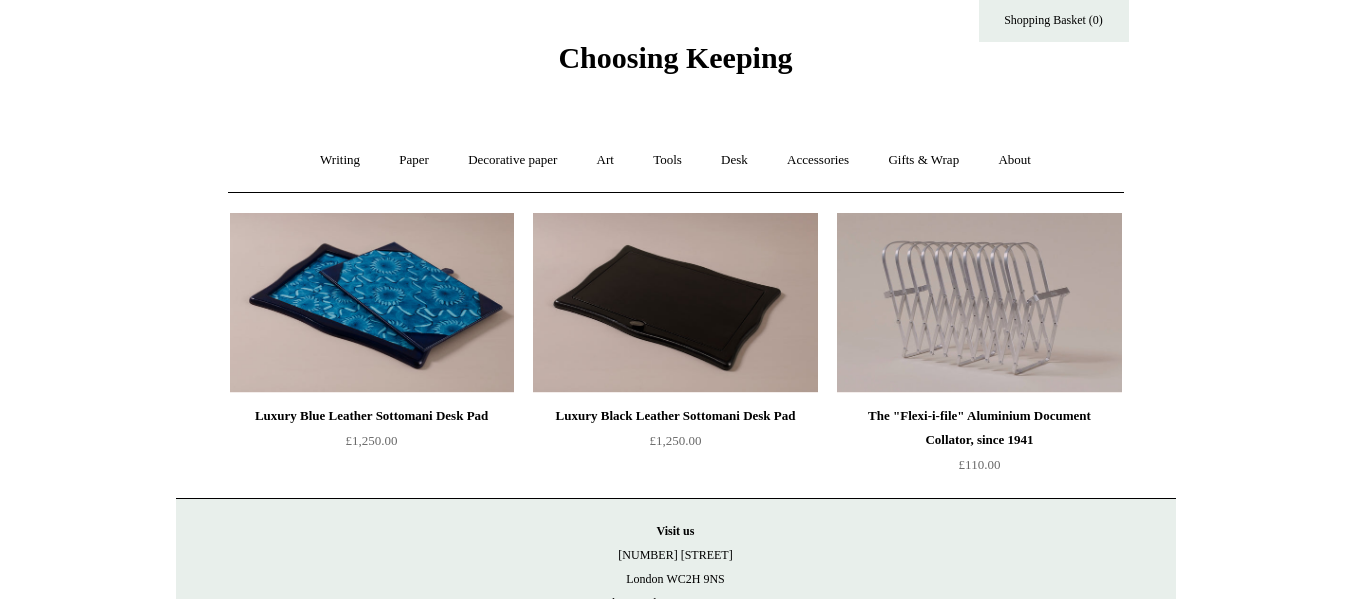 click at bounding box center [675, 303] 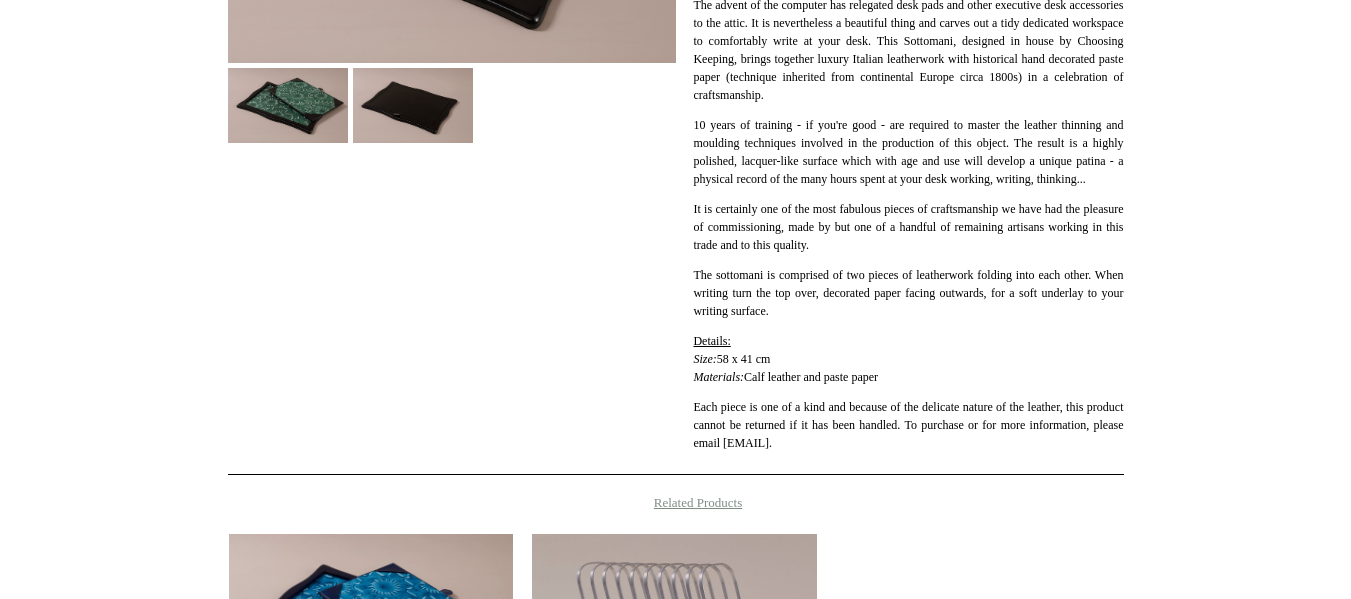 scroll, scrollTop: 527, scrollLeft: 0, axis: vertical 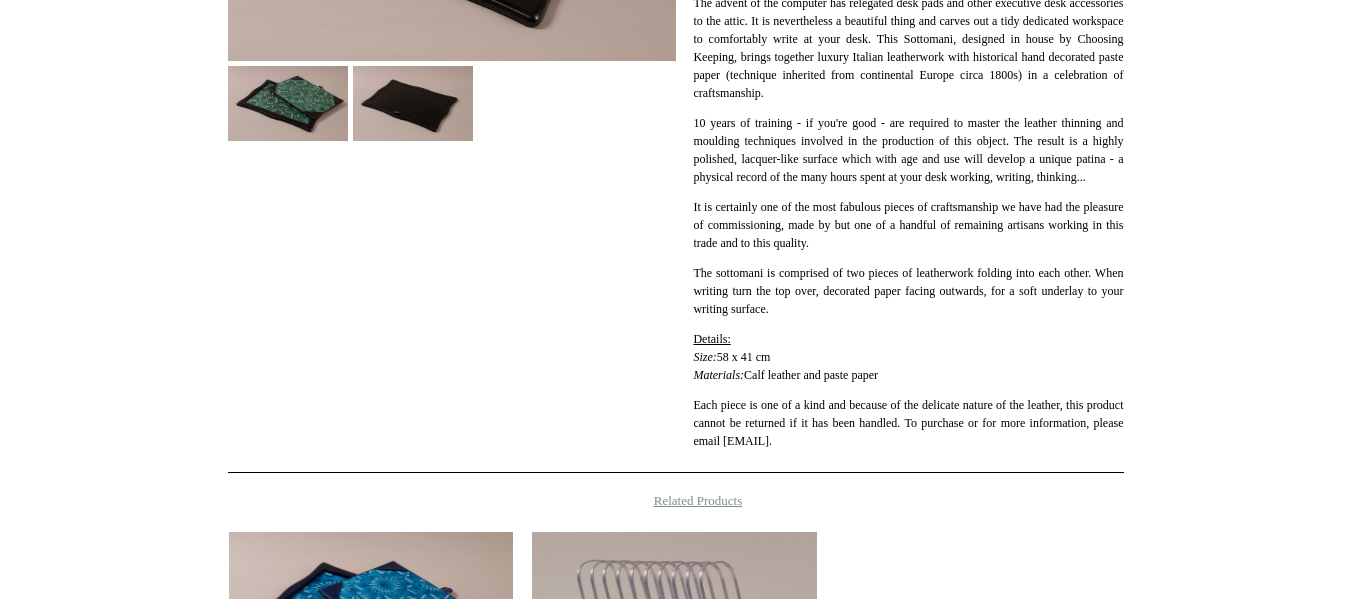 drag, startPoint x: 1365, startPoint y: 259, endPoint x: 1365, endPoint y: 399, distance: 140 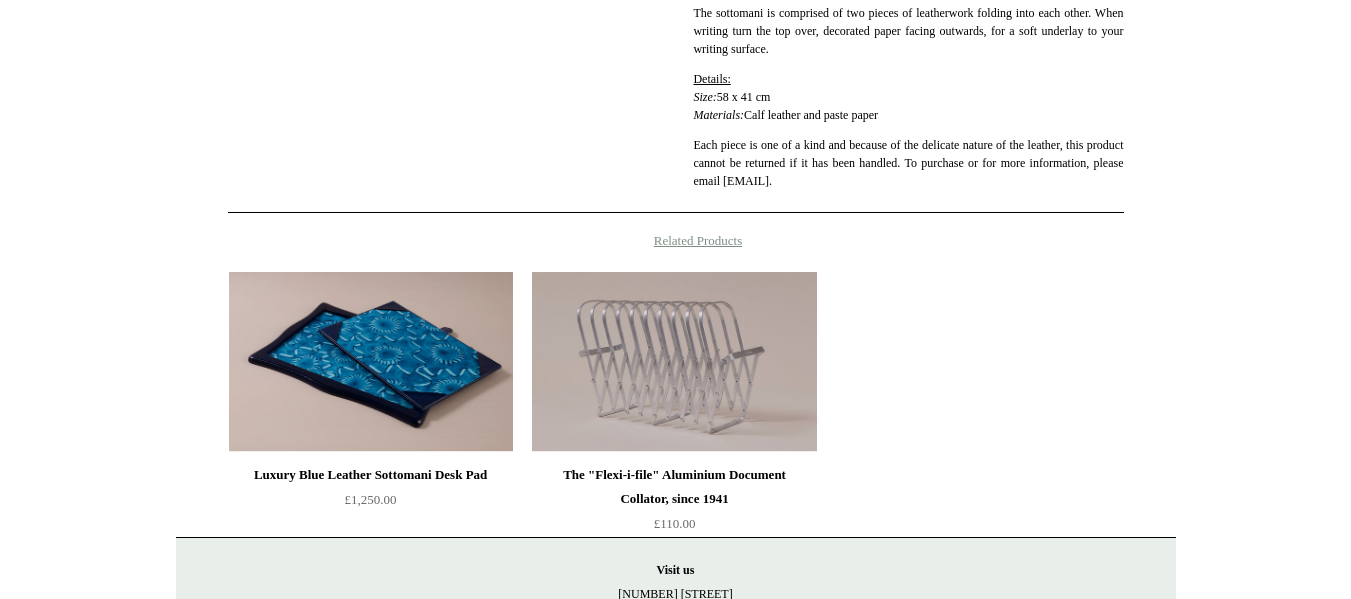 scroll, scrollTop: 790, scrollLeft: 0, axis: vertical 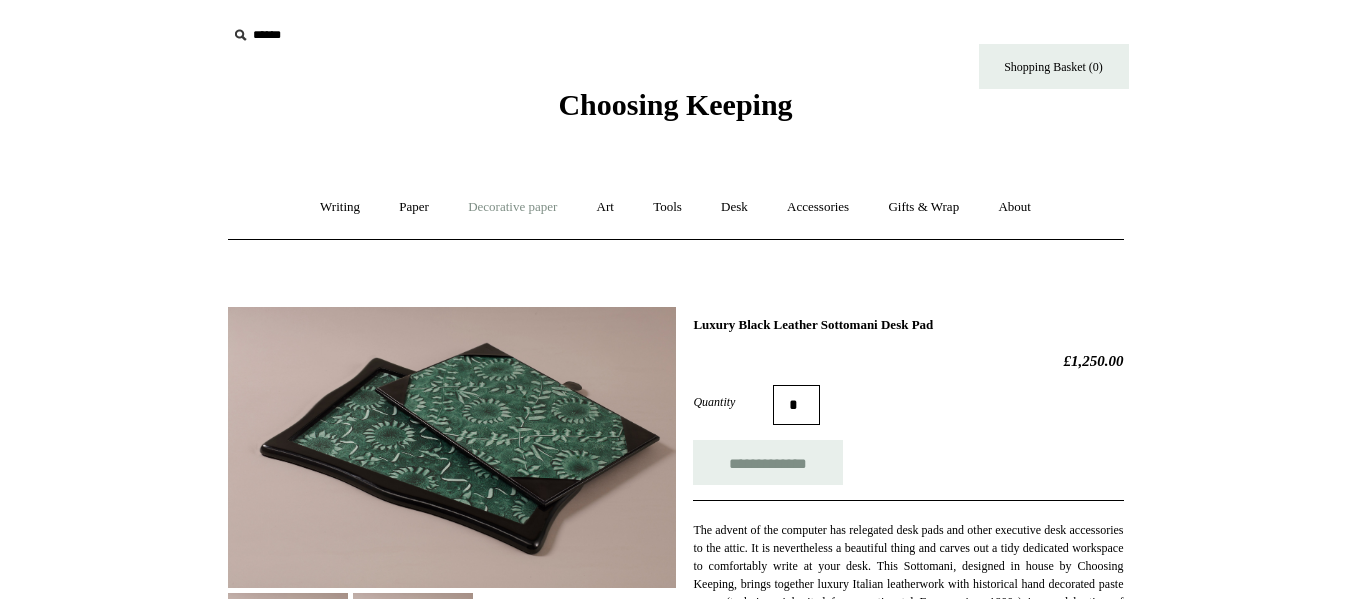 click on "Decorative paper +" at bounding box center [512, 207] 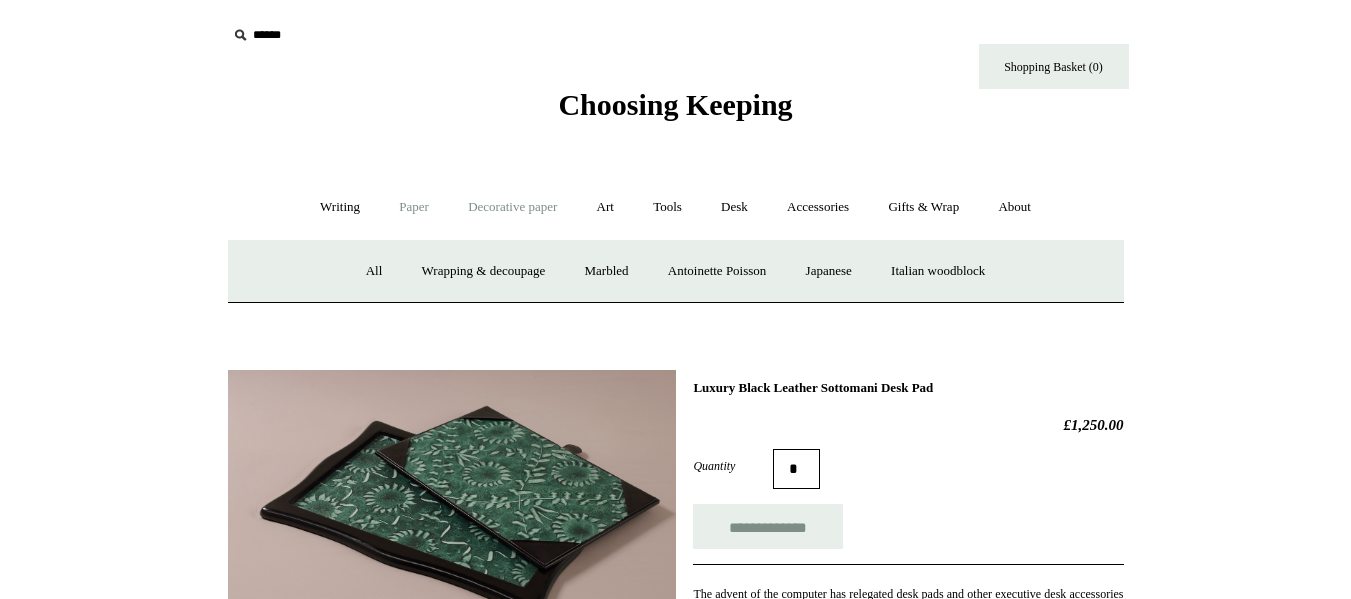 click on "Paper +" at bounding box center [414, 207] 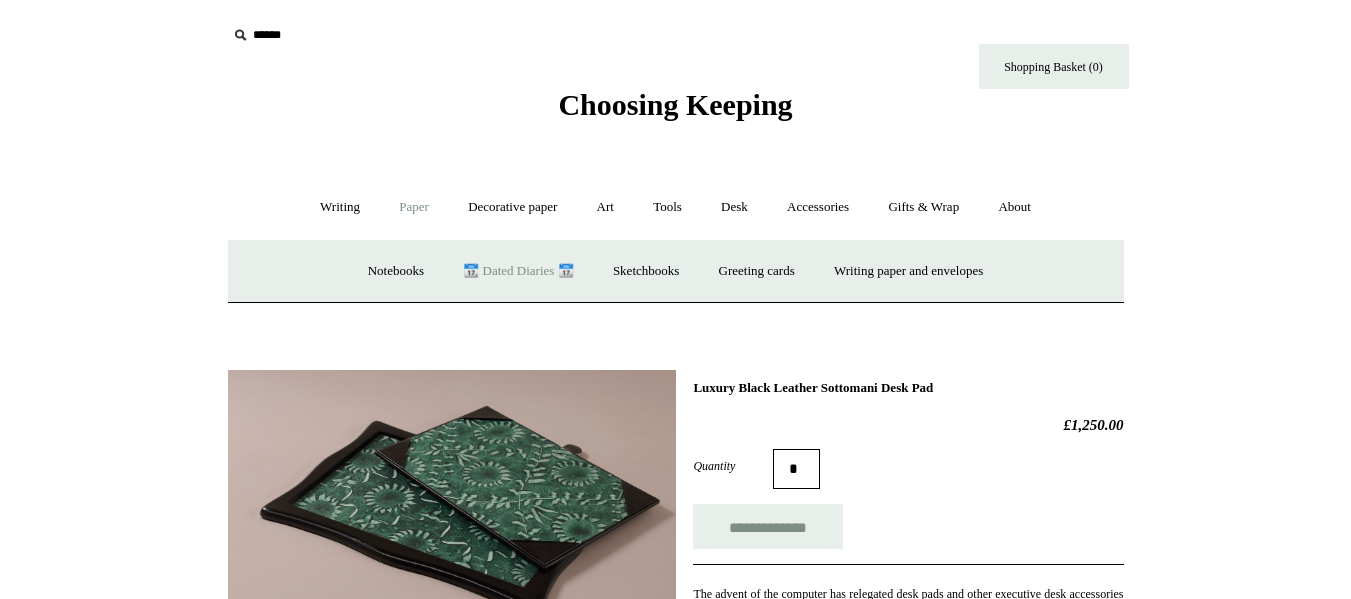 click on "📆 Dated Diaries 📆" at bounding box center [518, 271] 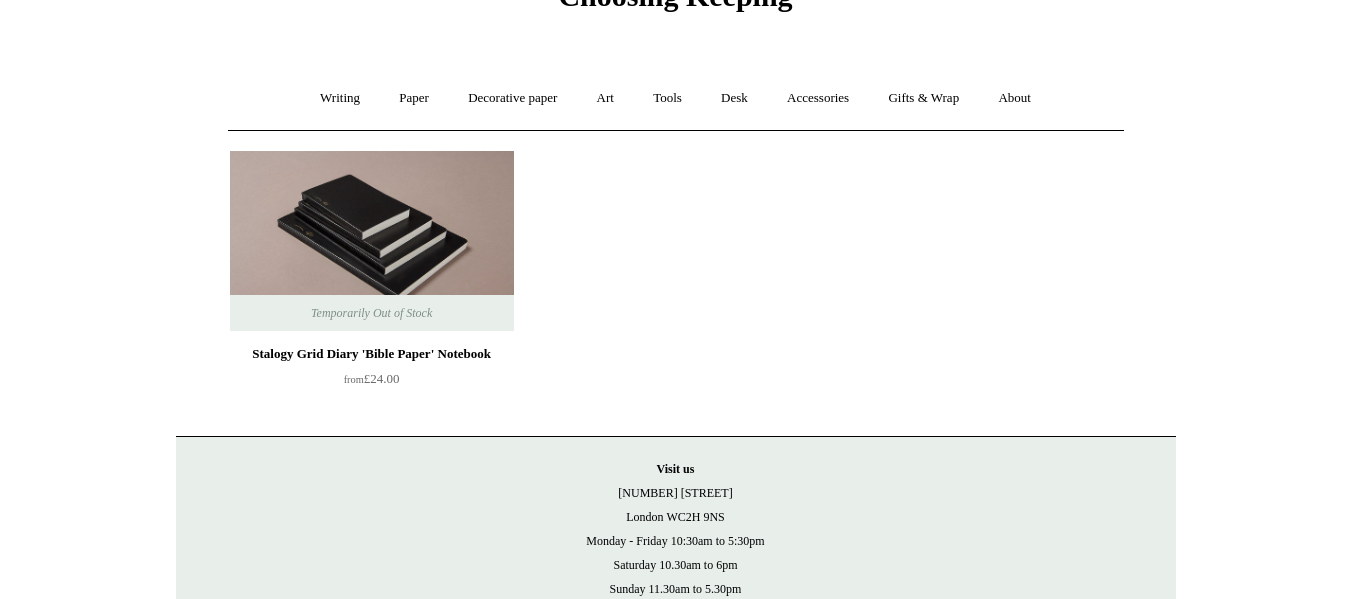 scroll, scrollTop: 105, scrollLeft: 0, axis: vertical 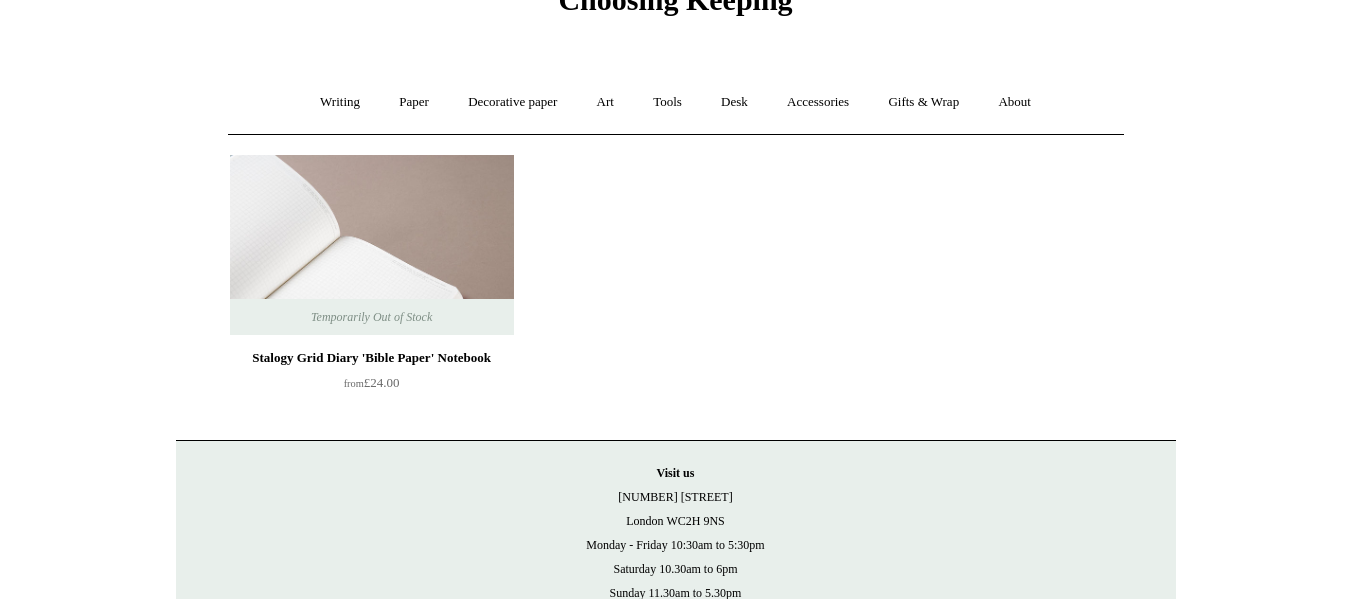 click at bounding box center [372, 245] 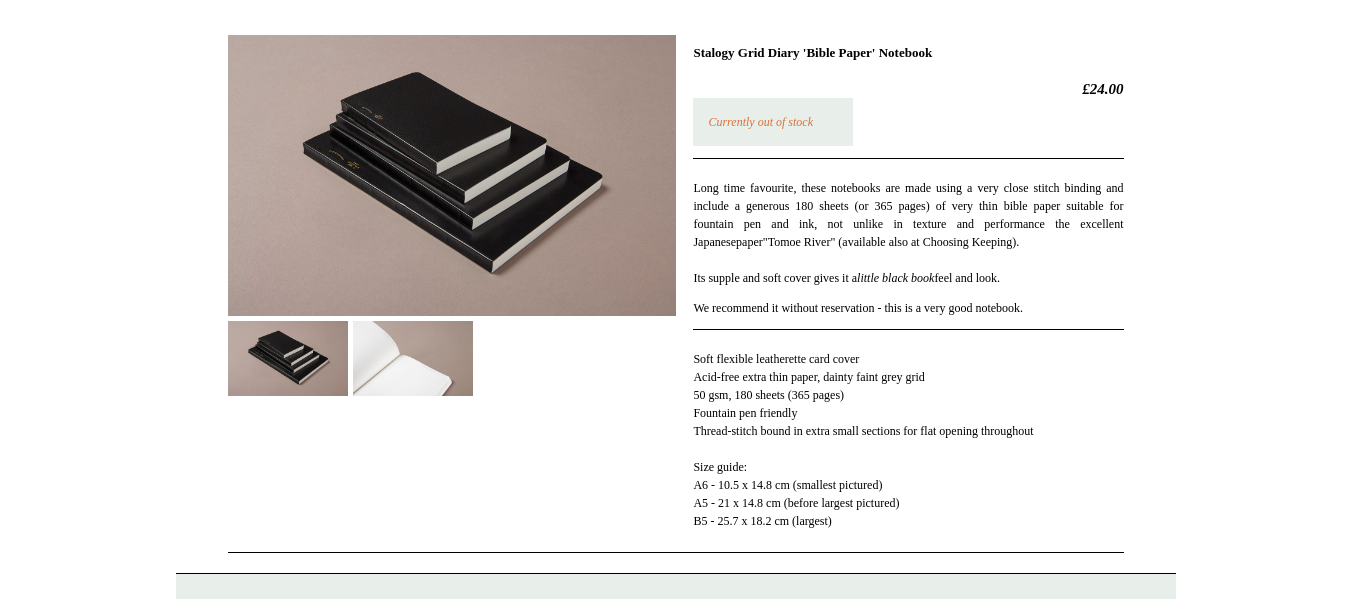scroll, scrollTop: 233, scrollLeft: 0, axis: vertical 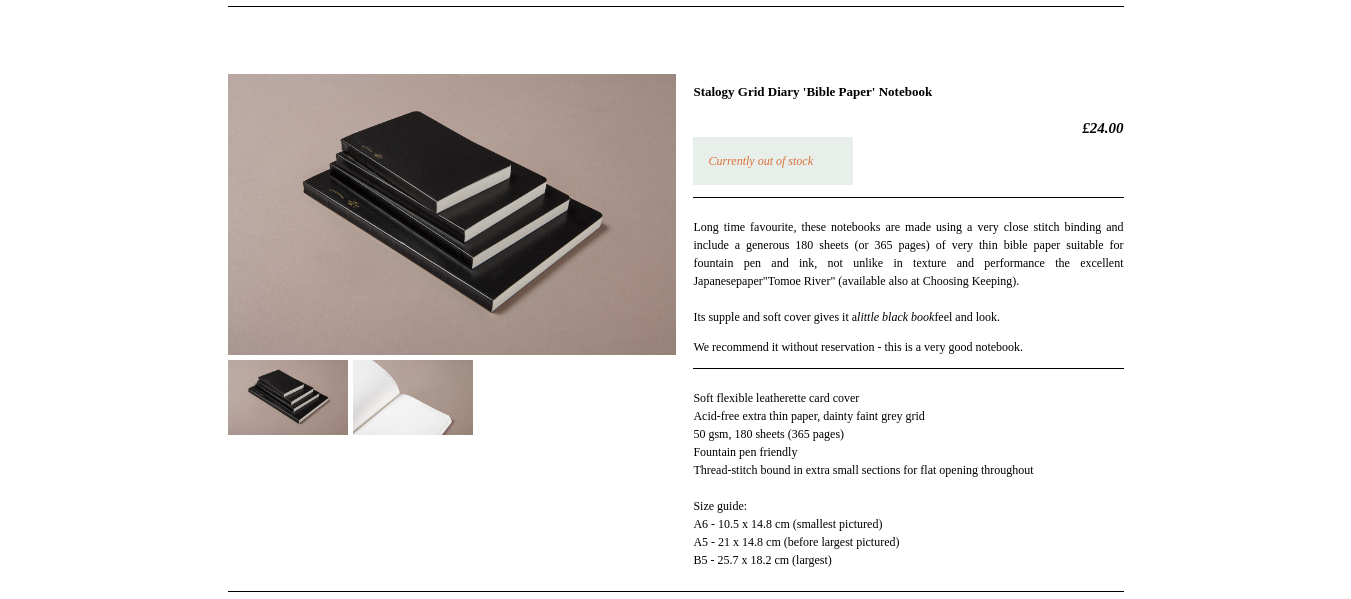click at bounding box center [452, 214] 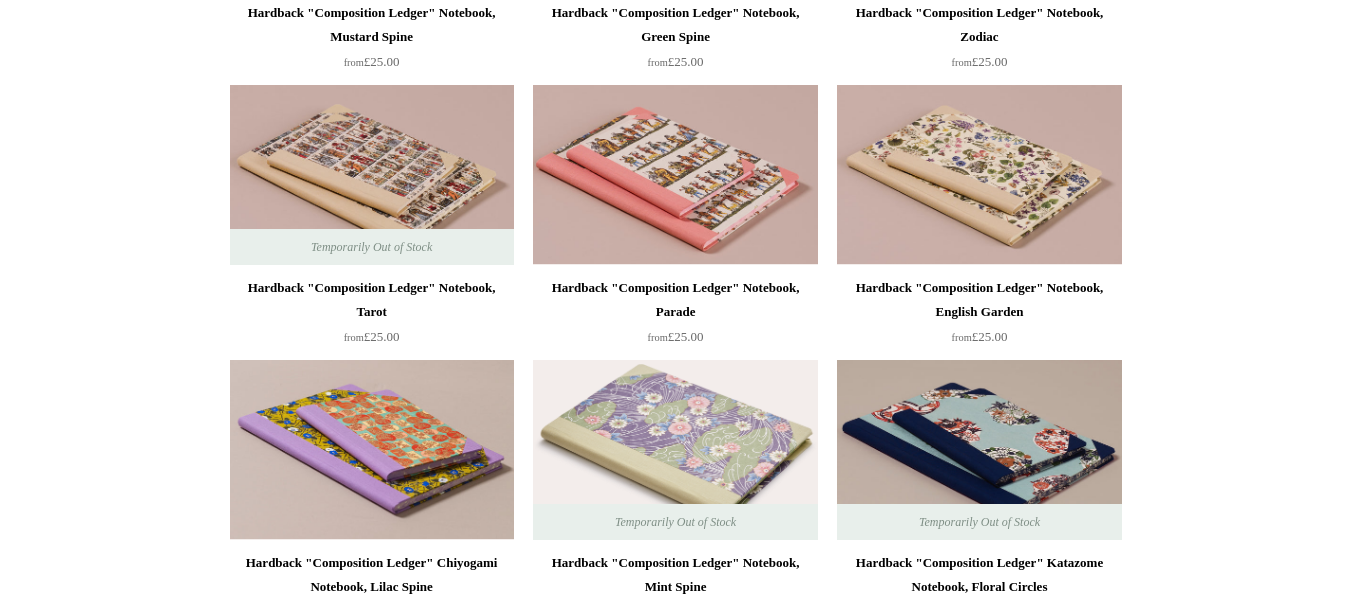 scroll, scrollTop: 1026, scrollLeft: 0, axis: vertical 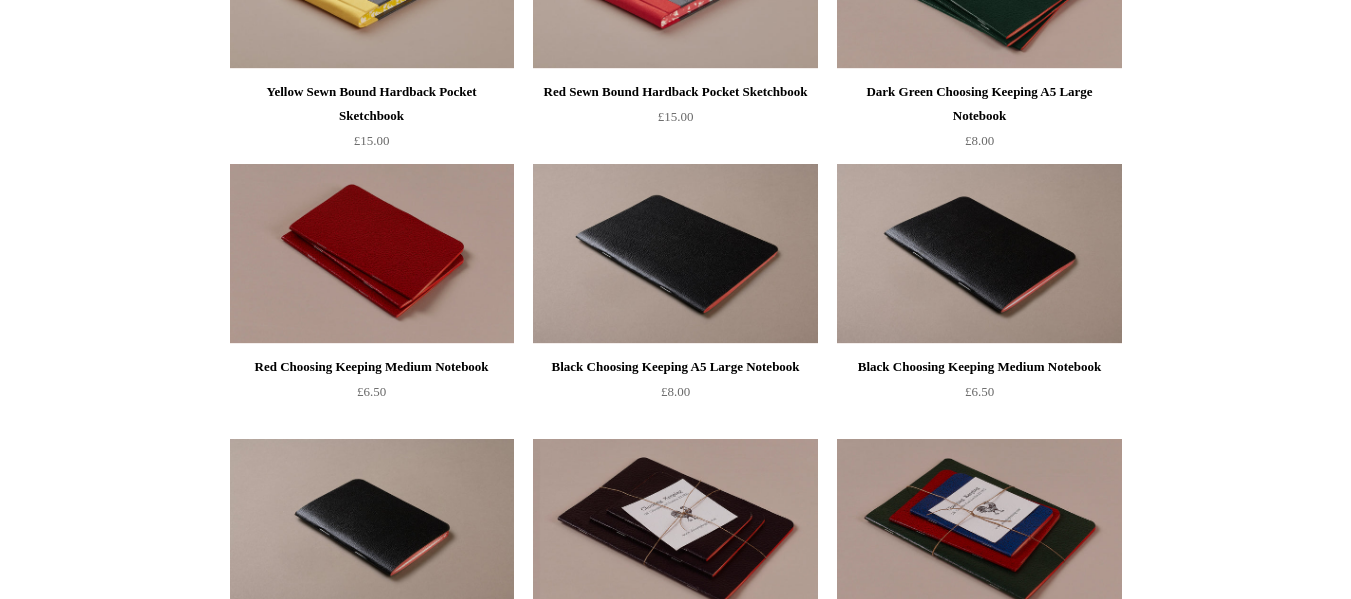 click on "Dark Green Choosing Keeping A5 Large Notebook" at bounding box center (979, 104) 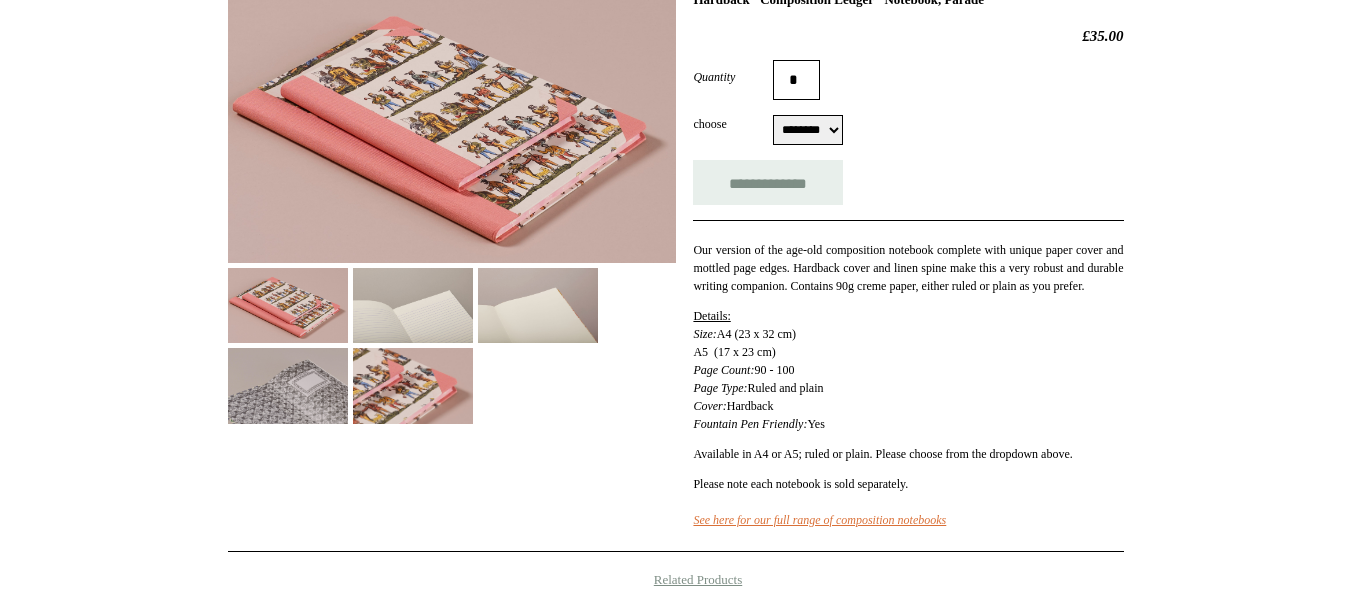 scroll, scrollTop: 326, scrollLeft: 0, axis: vertical 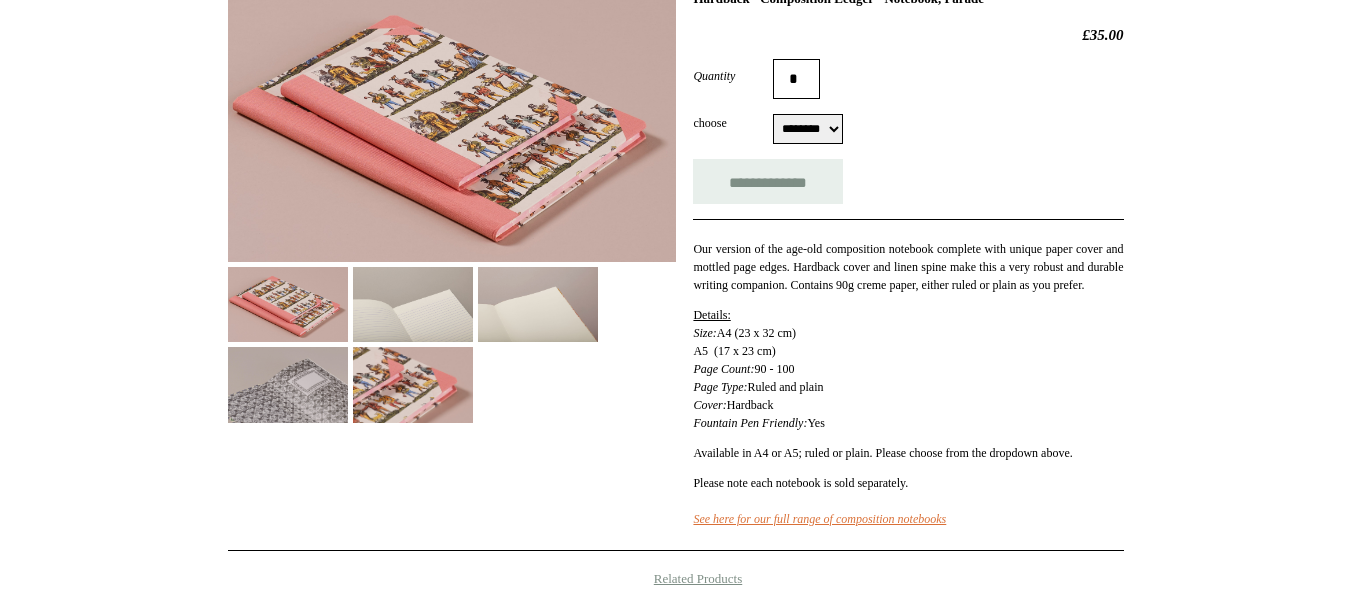 click at bounding box center [452, 121] 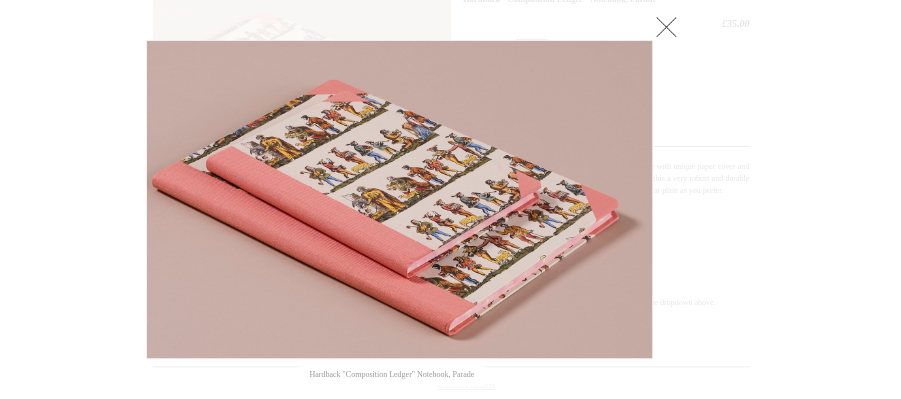 scroll, scrollTop: 326, scrollLeft: 0, axis: vertical 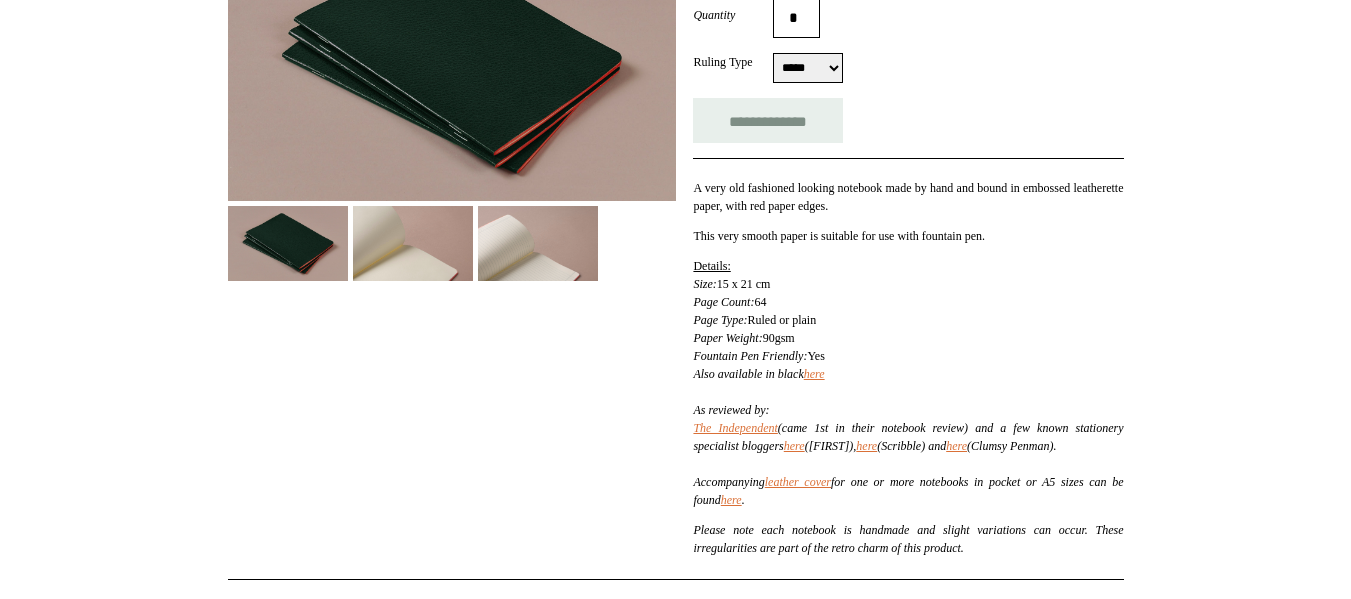 click at bounding box center (413, 243) 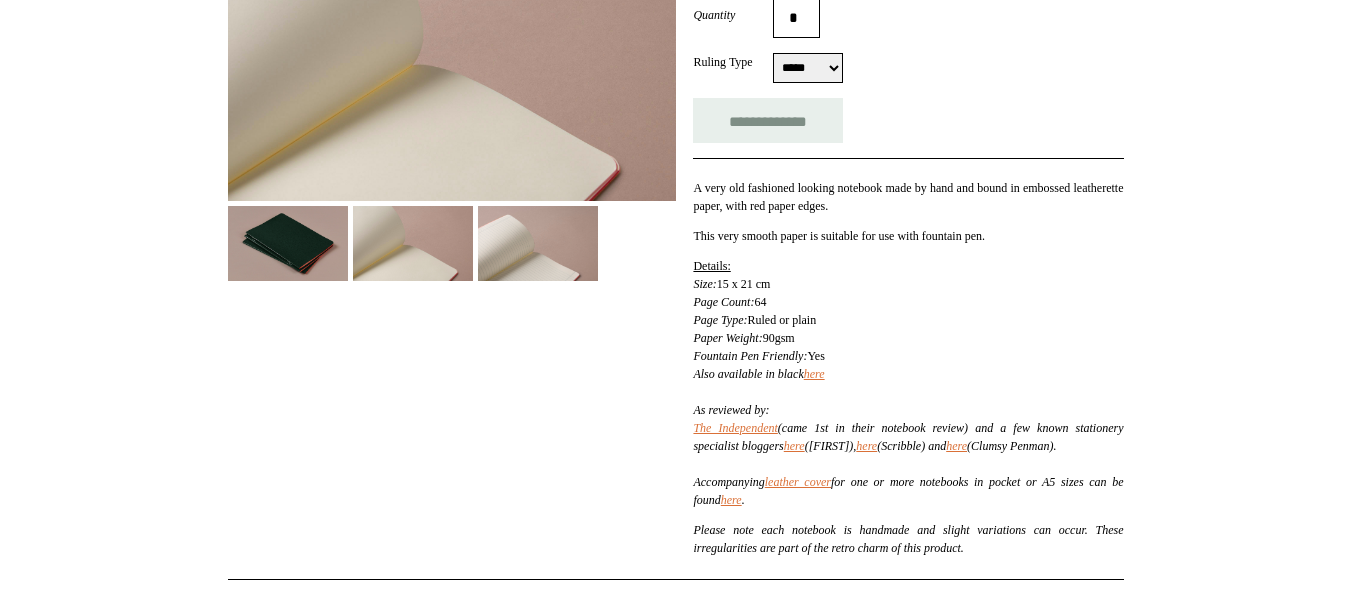 click at bounding box center (288, 243) 